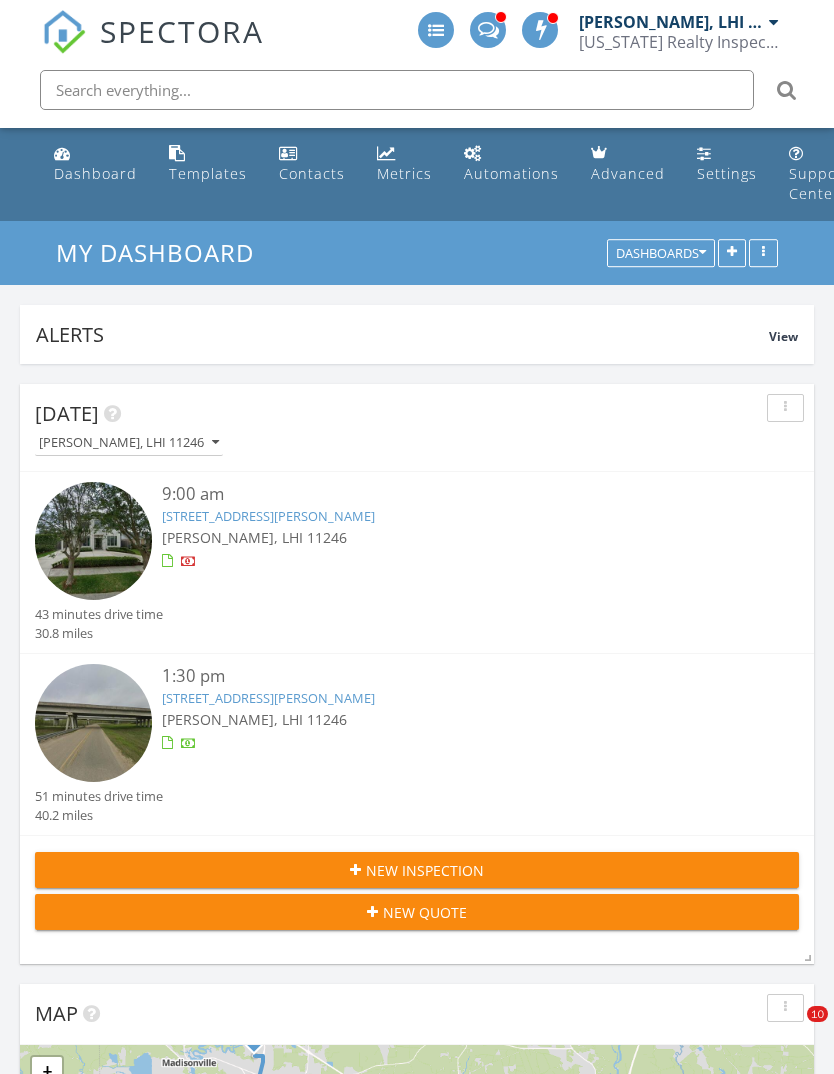 scroll, scrollTop: 0, scrollLeft: 0, axis: both 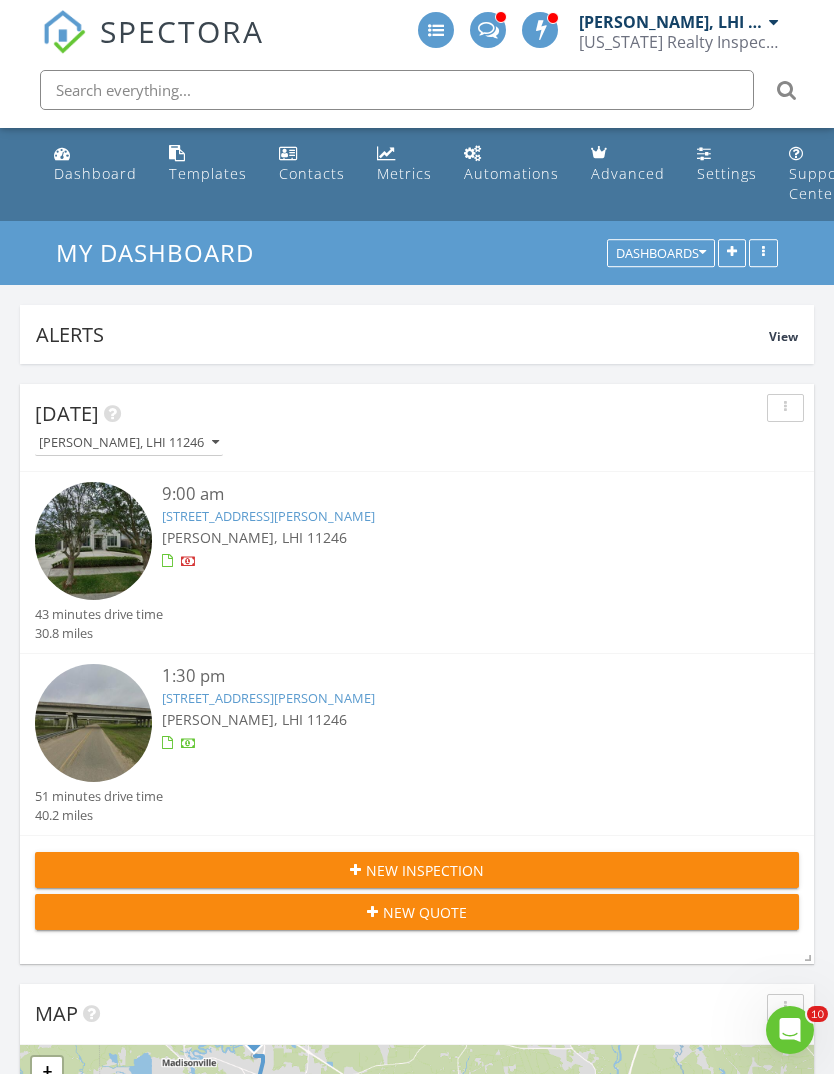click on "303 W William David Pkwy, Metairie, LA 70005" at bounding box center (268, 516) 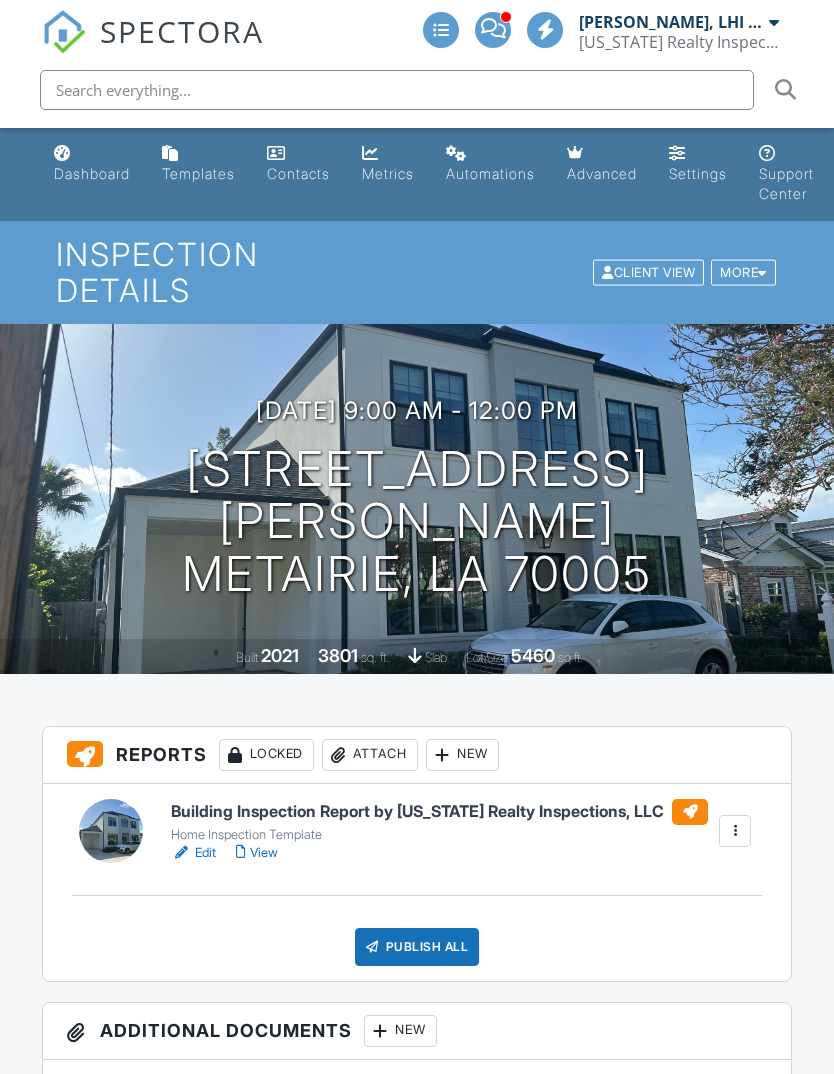 scroll, scrollTop: 0, scrollLeft: 0, axis: both 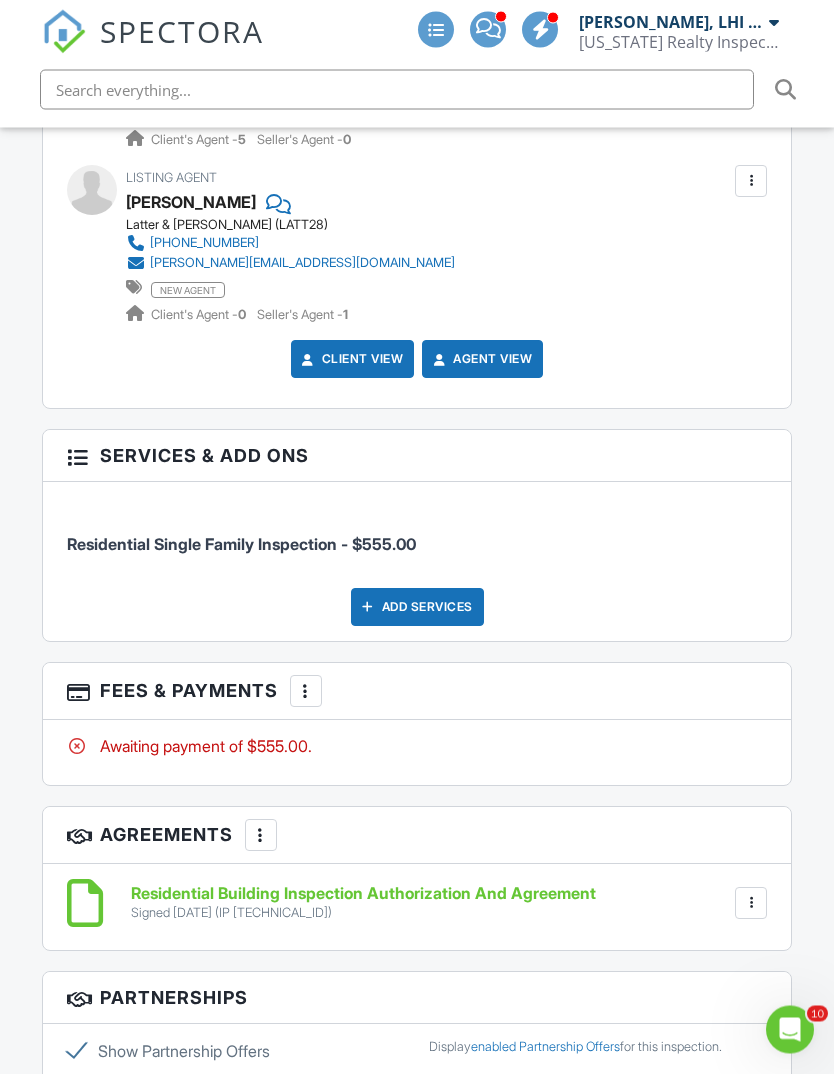click at bounding box center (306, 692) 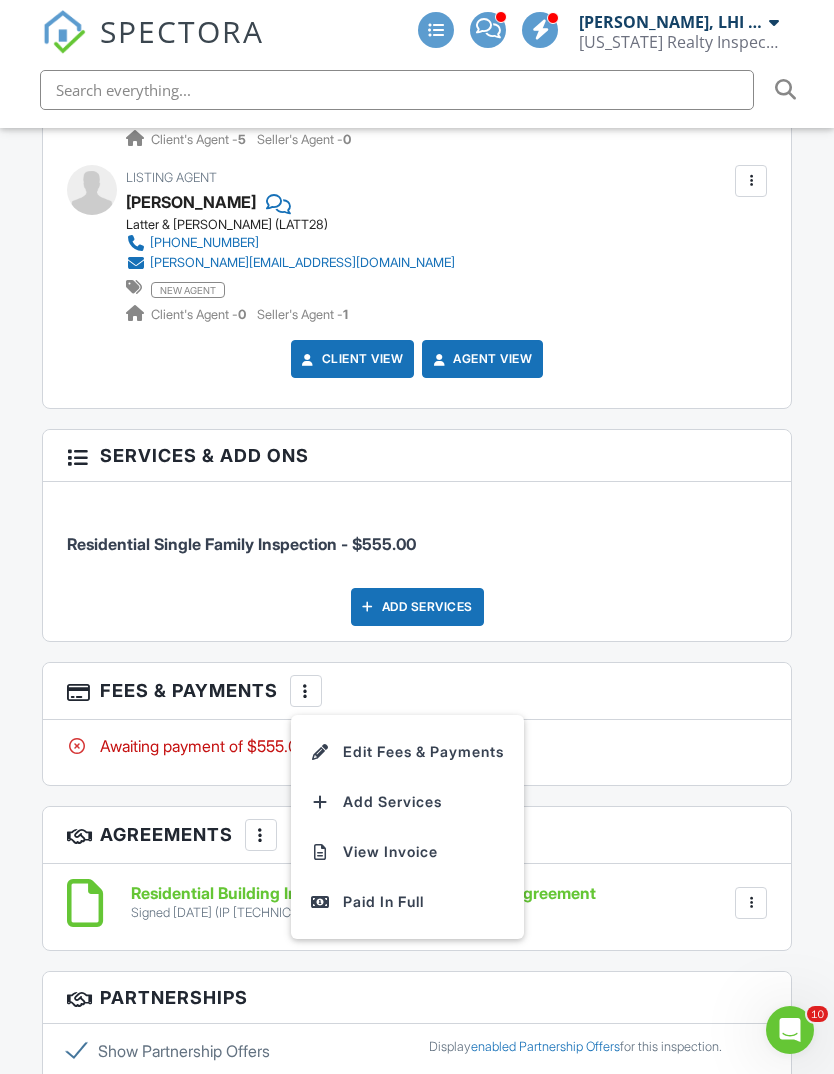 click on "View Invoice" at bounding box center [407, 852] 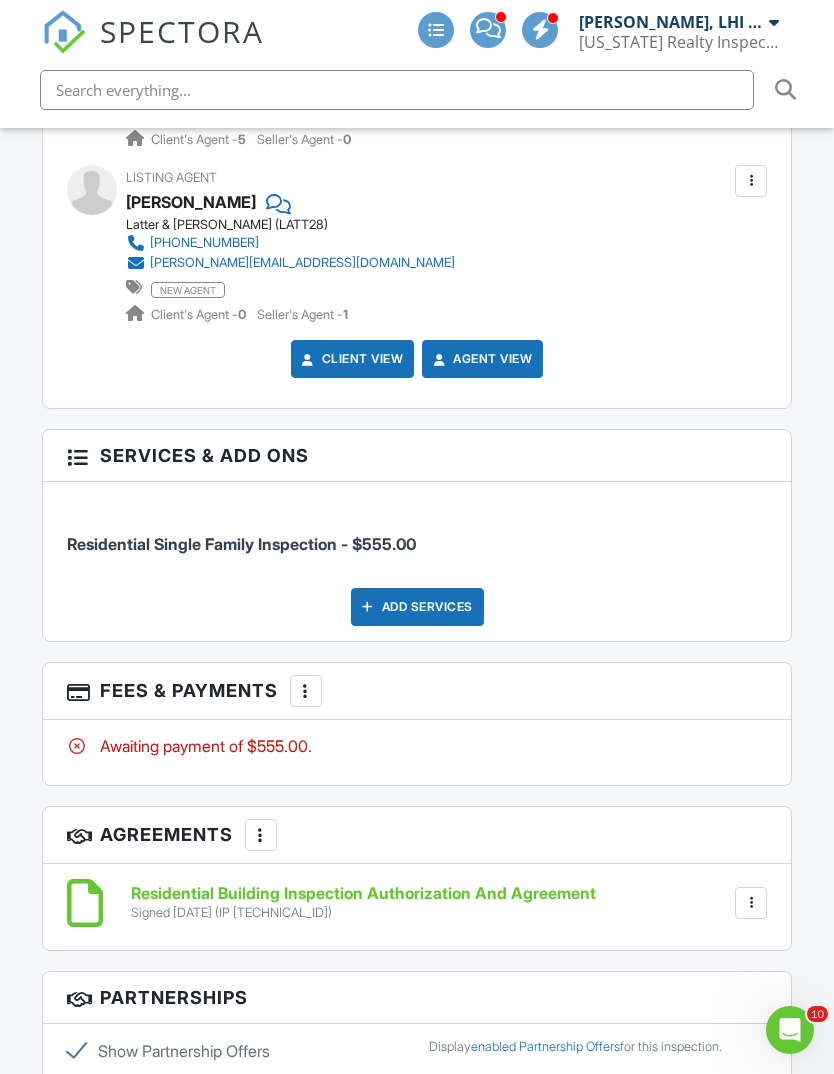 scroll, scrollTop: 2967, scrollLeft: 0, axis: vertical 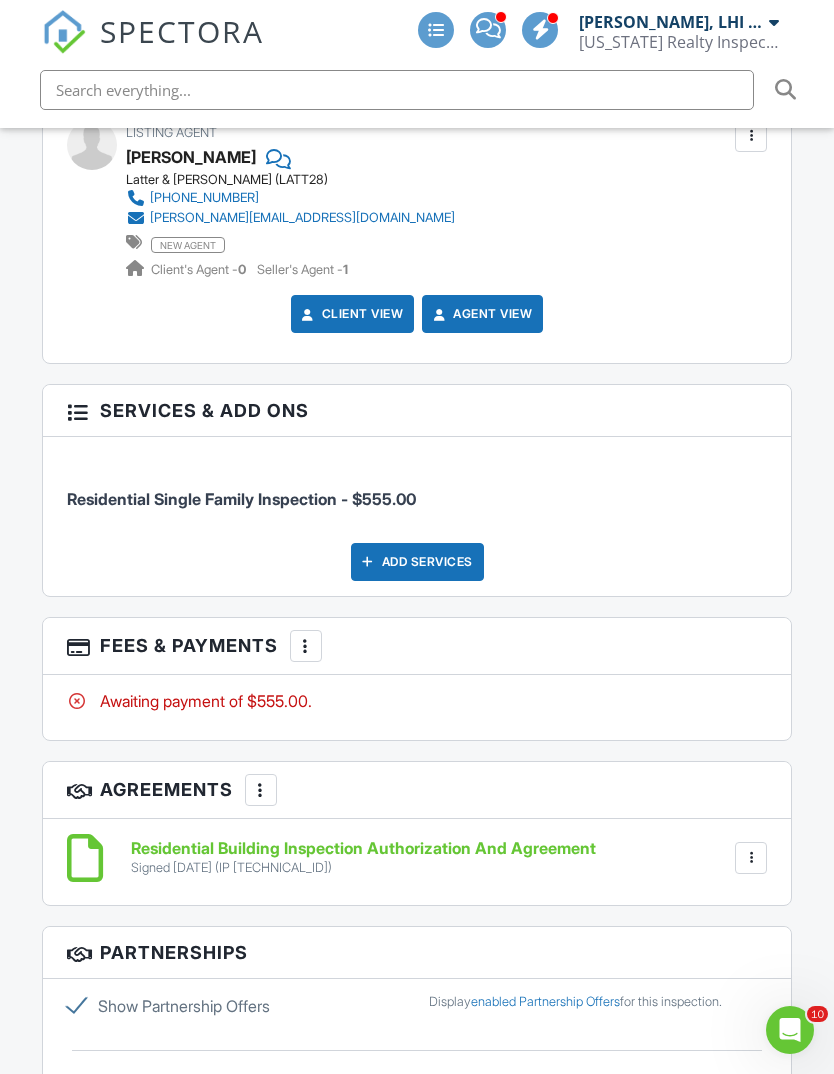 click at bounding box center [306, 646] 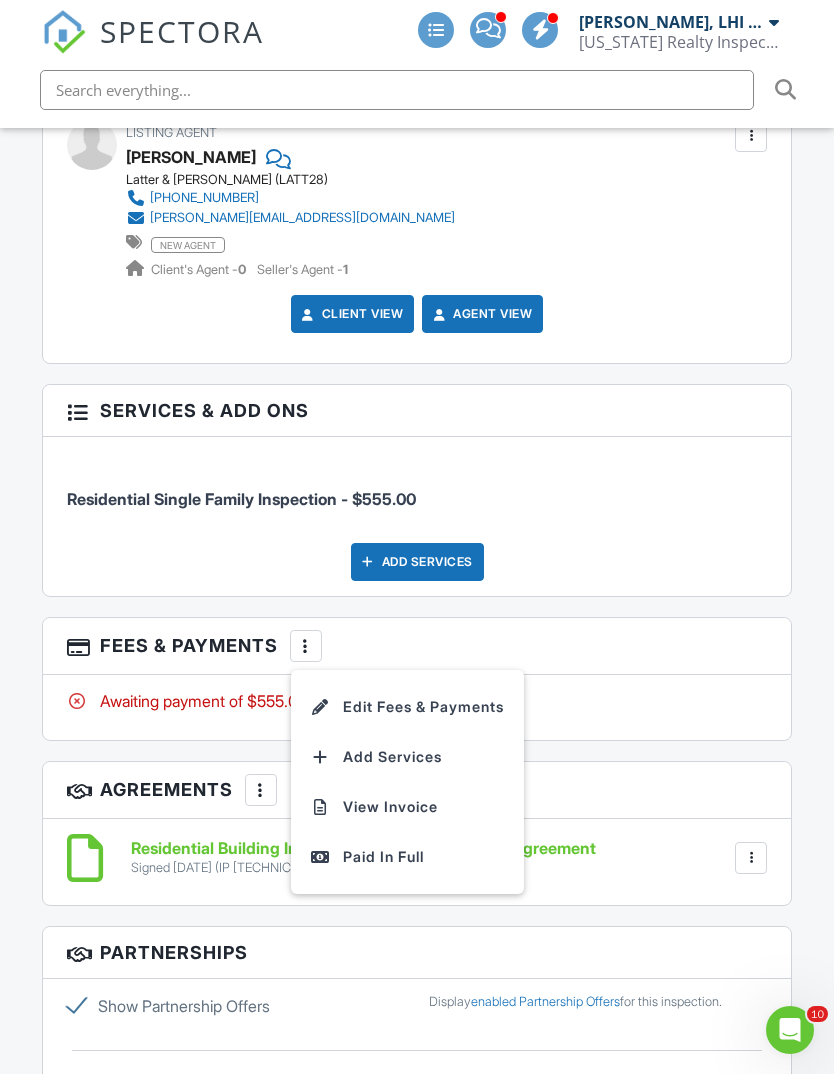 click on "Paid In Full" at bounding box center (407, 857) 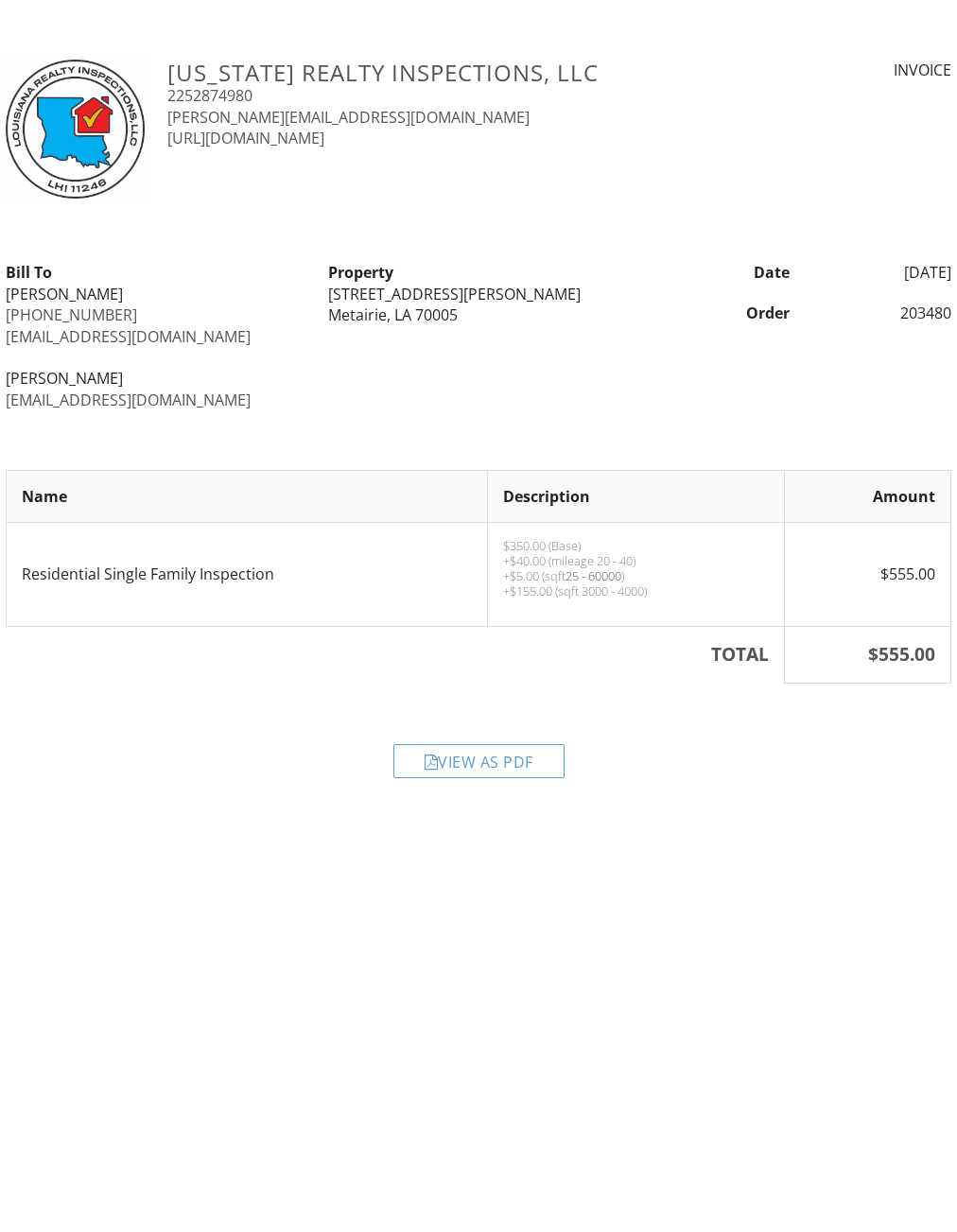 scroll, scrollTop: 0, scrollLeft: 0, axis: both 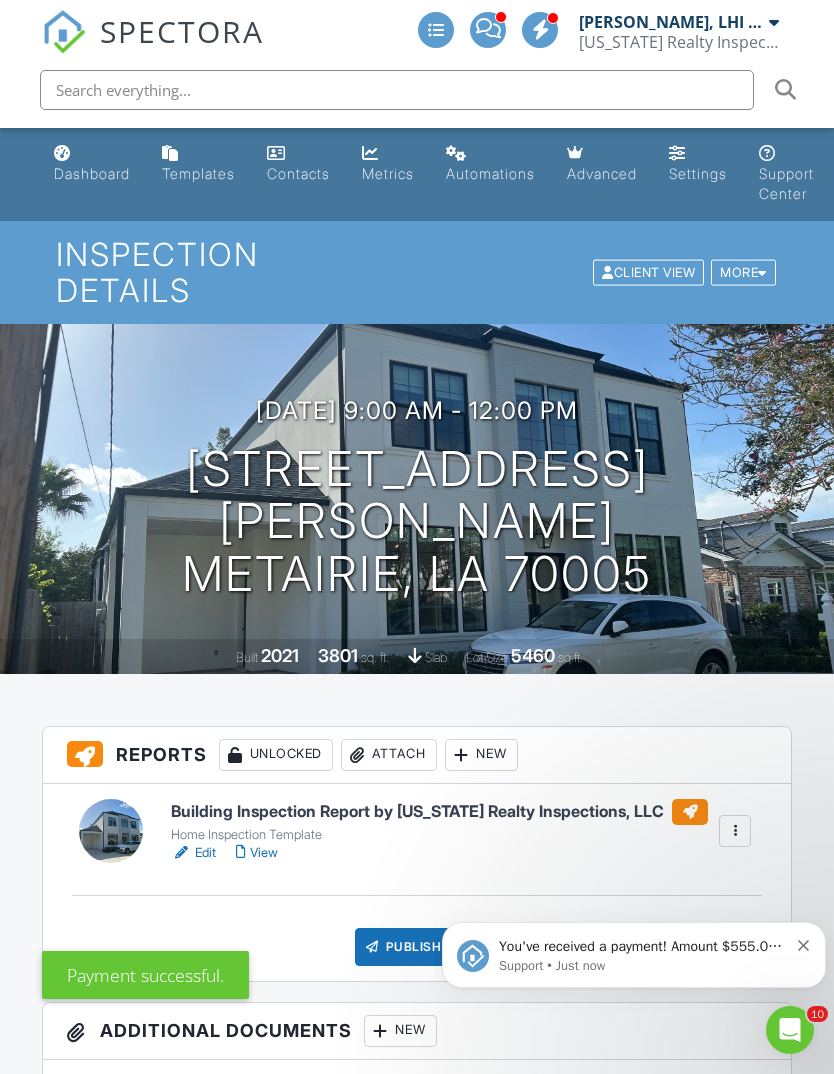 click 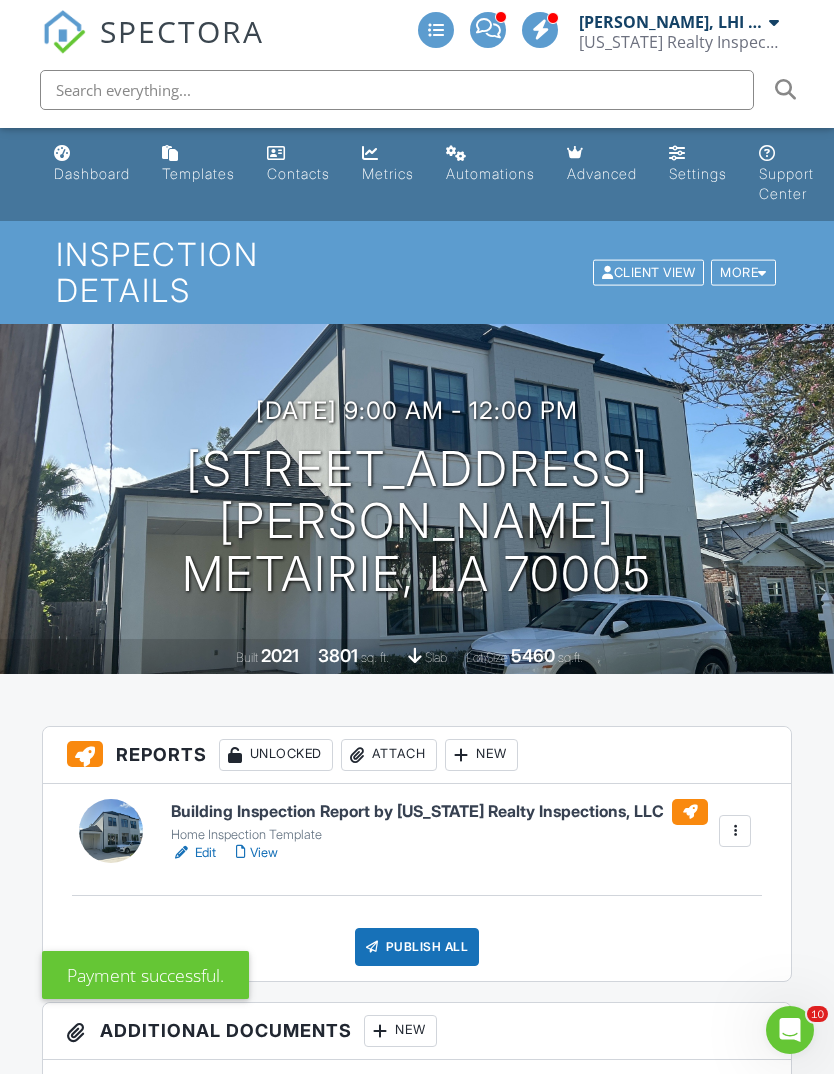 click on "Building Inspection Report by Louisiana Realty Inspections, LLC" at bounding box center (439, 812) 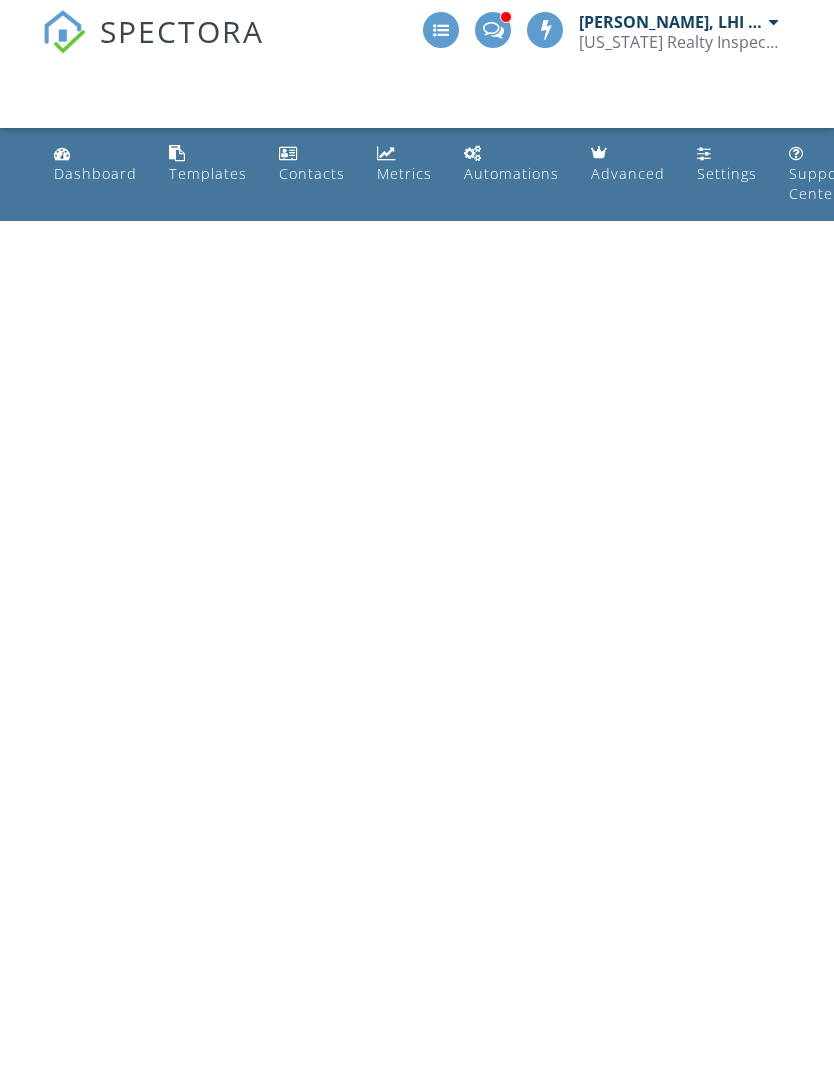 scroll, scrollTop: 0, scrollLeft: 0, axis: both 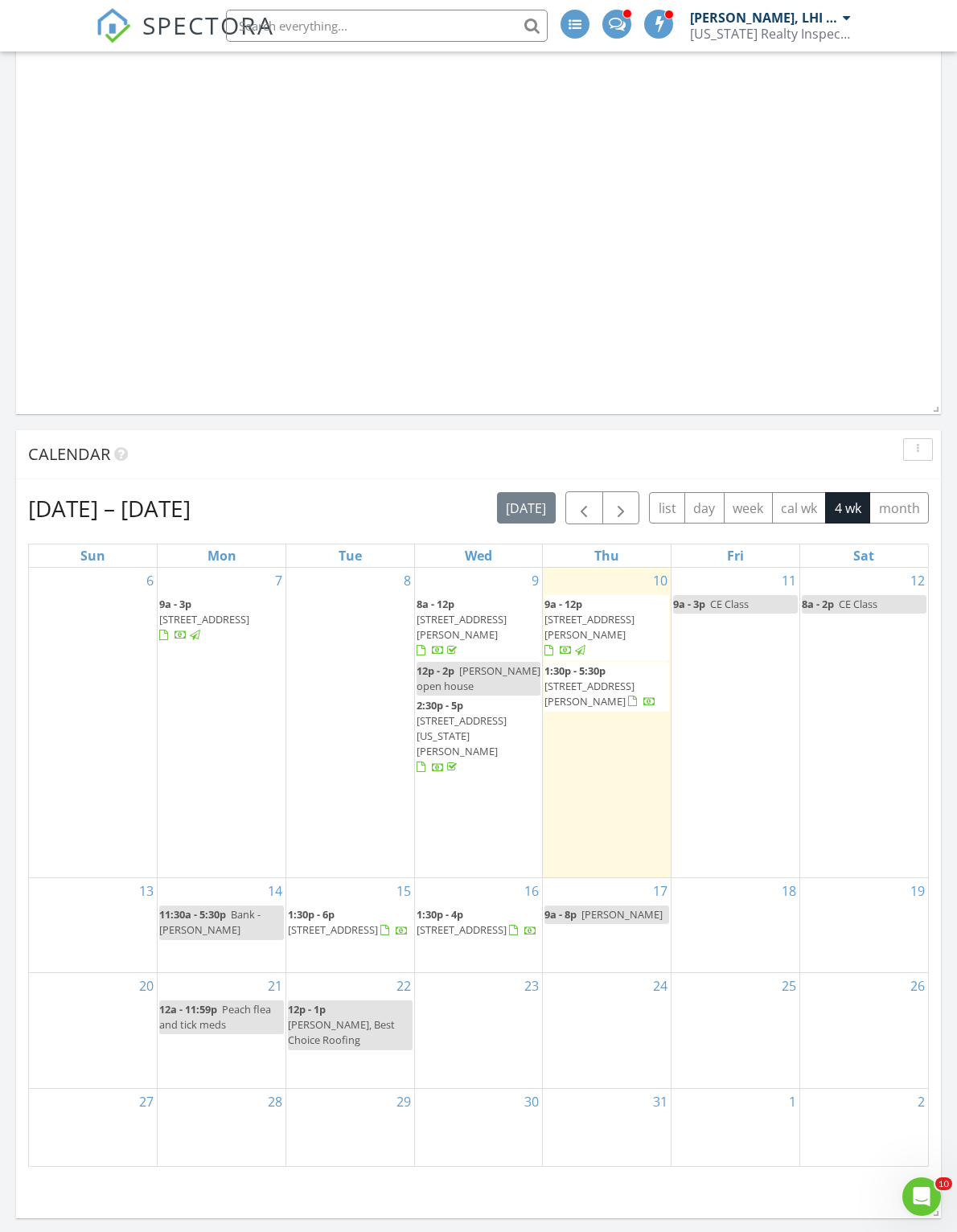 click on "[STREET_ADDRESS][PERSON_NAME]" at bounding box center (589, 693) 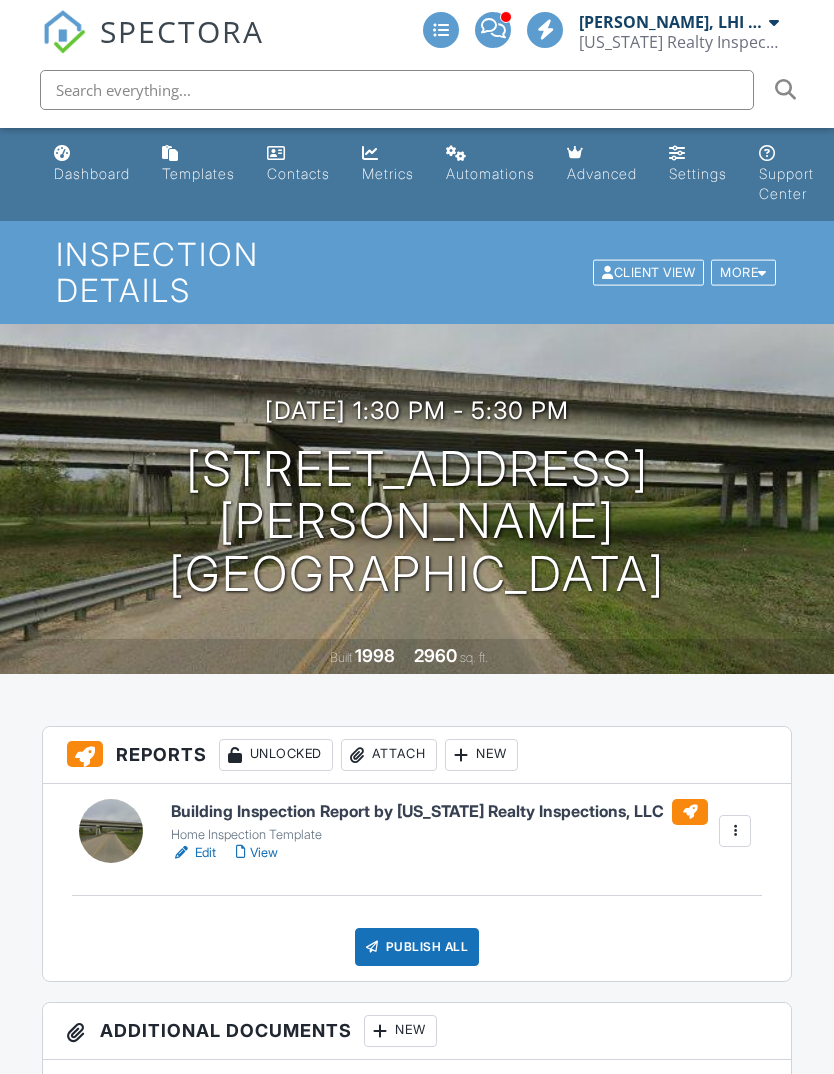 scroll, scrollTop: 0, scrollLeft: 0, axis: both 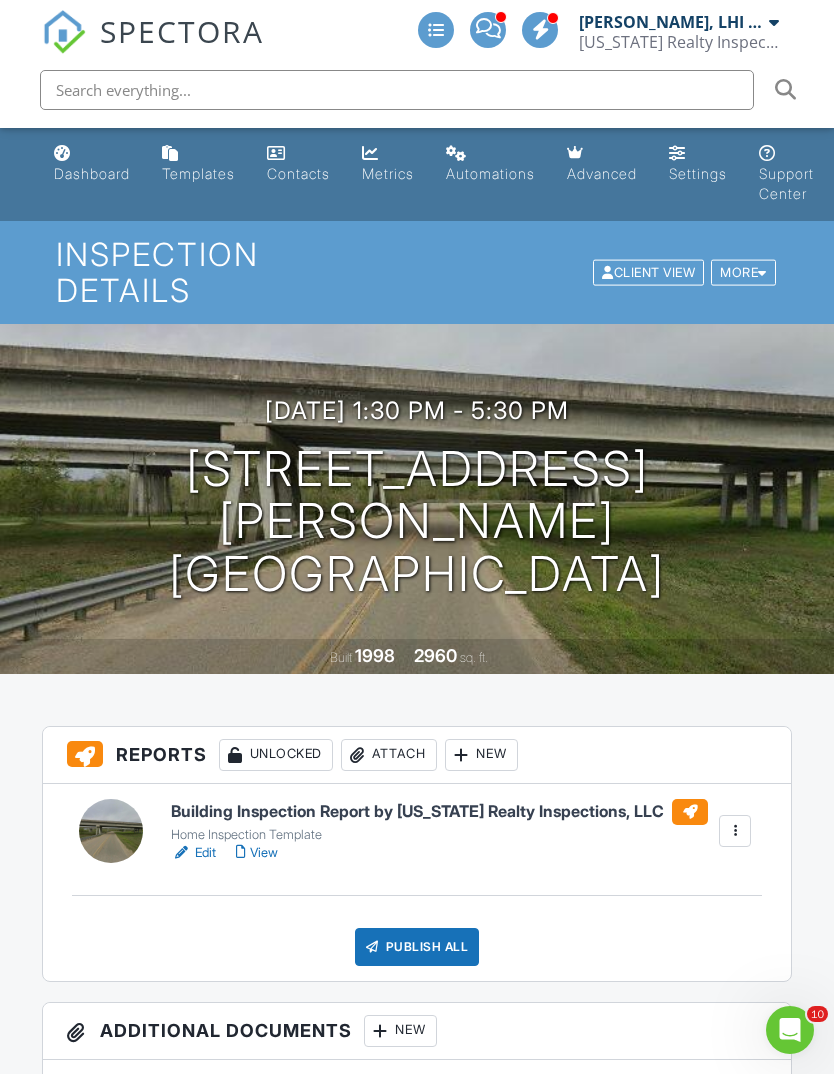 click on "Dashboard" at bounding box center [92, 173] 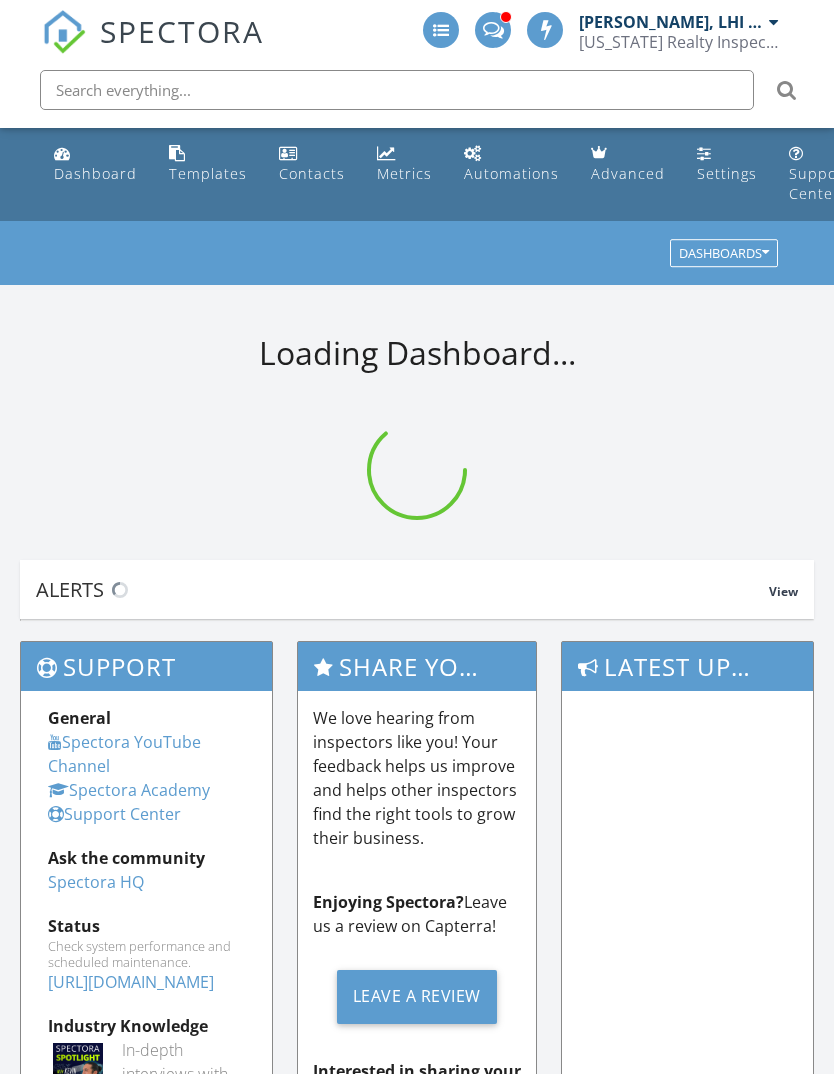 scroll, scrollTop: 0, scrollLeft: 0, axis: both 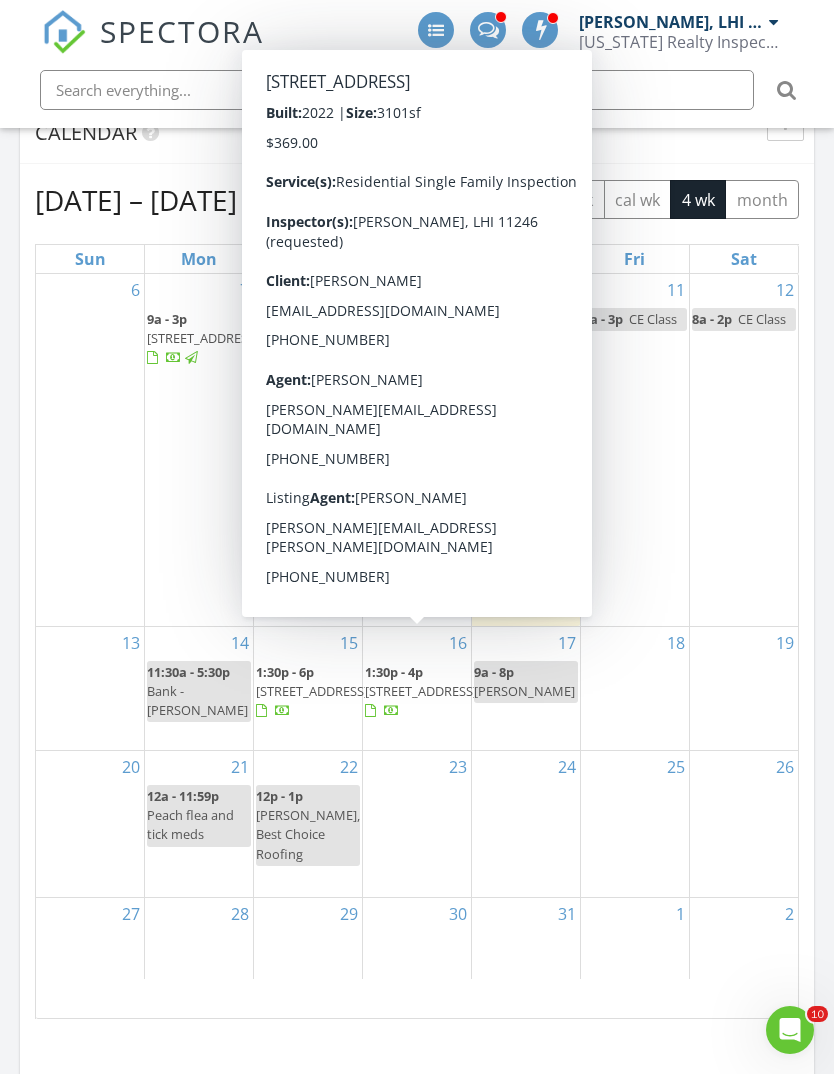 click on "12
8a - 2p
CE Class" at bounding box center (744, 450) 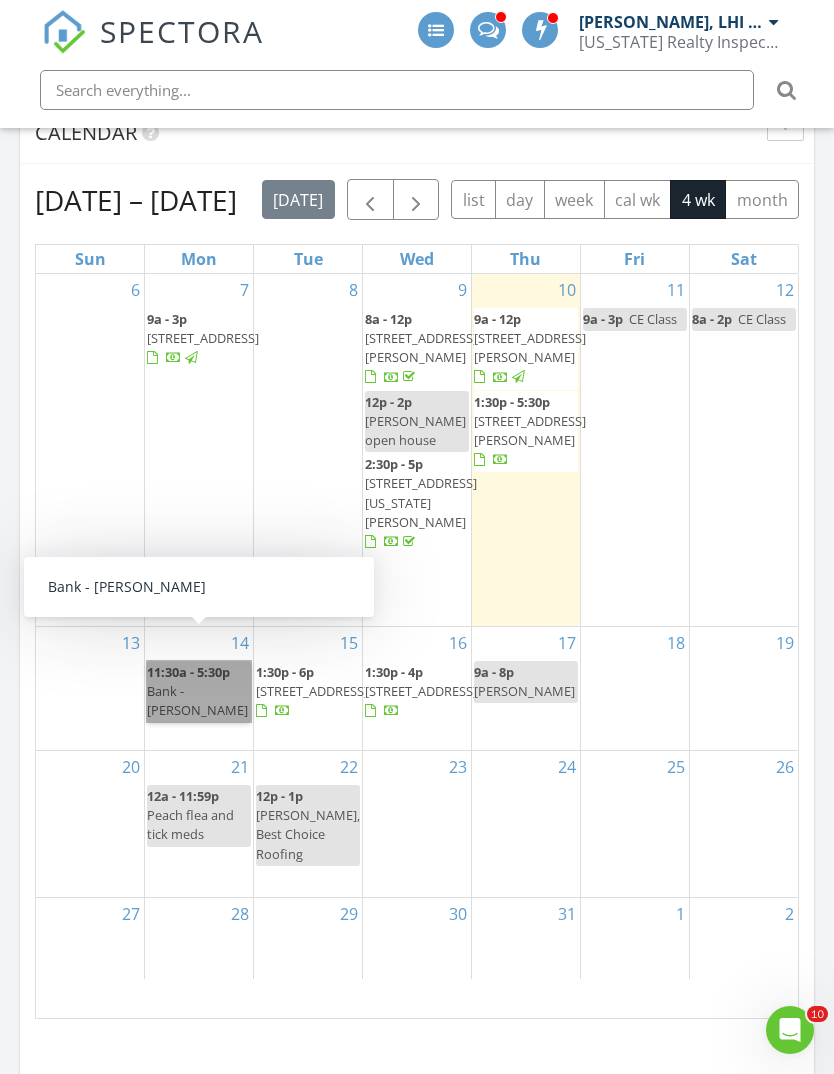 click on "11:30a - 5:30p
Bank - Taylor Marcombe" at bounding box center [199, 692] 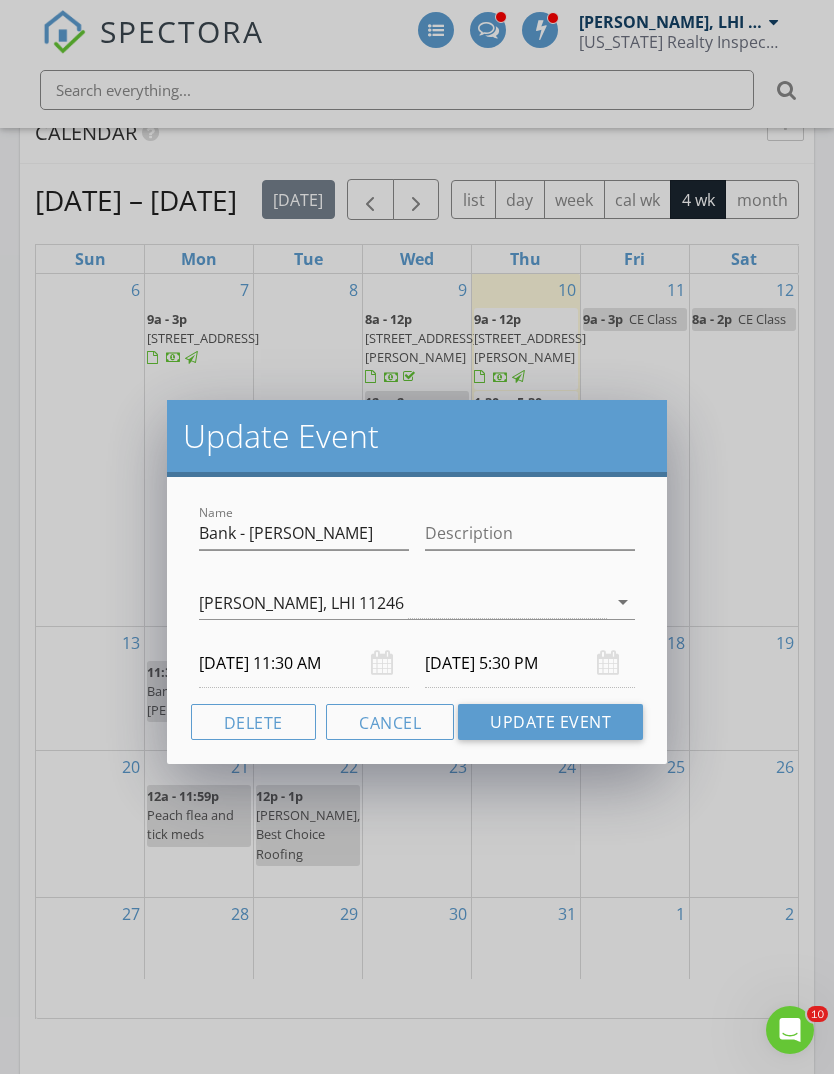 click on "Delete" at bounding box center (253, 722) 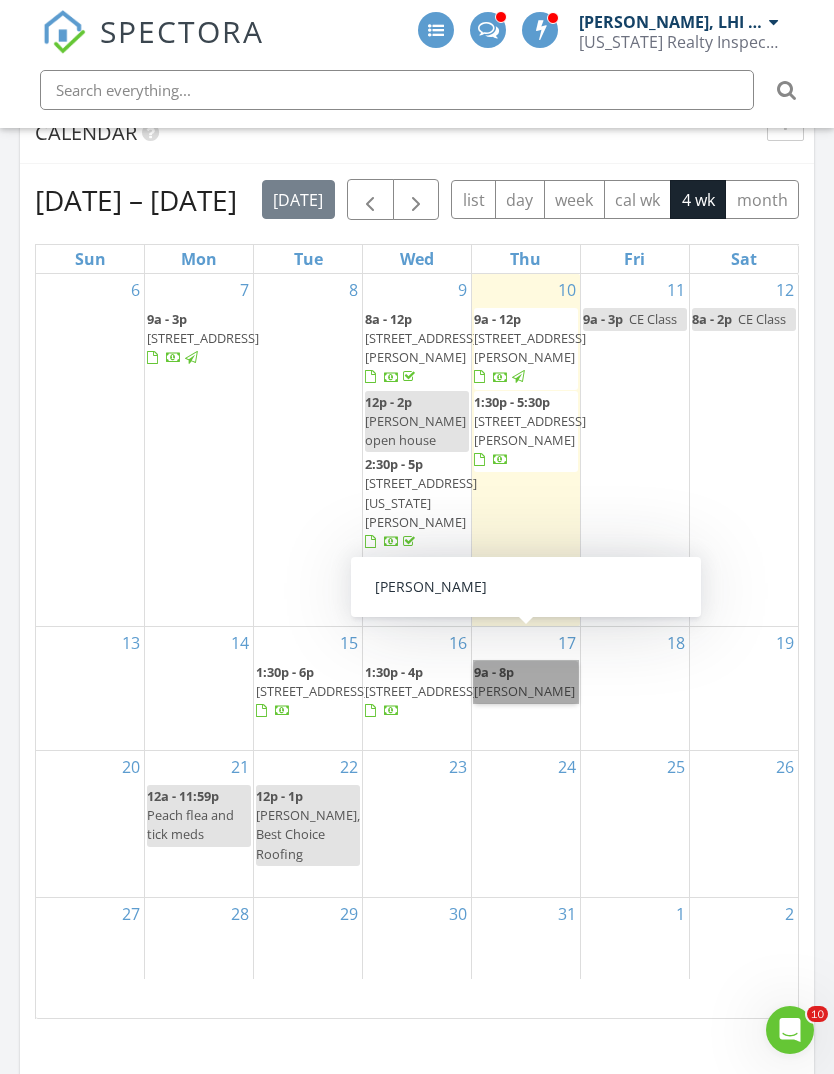 click on "9a - 8p
Jerry LeBlanc" at bounding box center [526, 682] 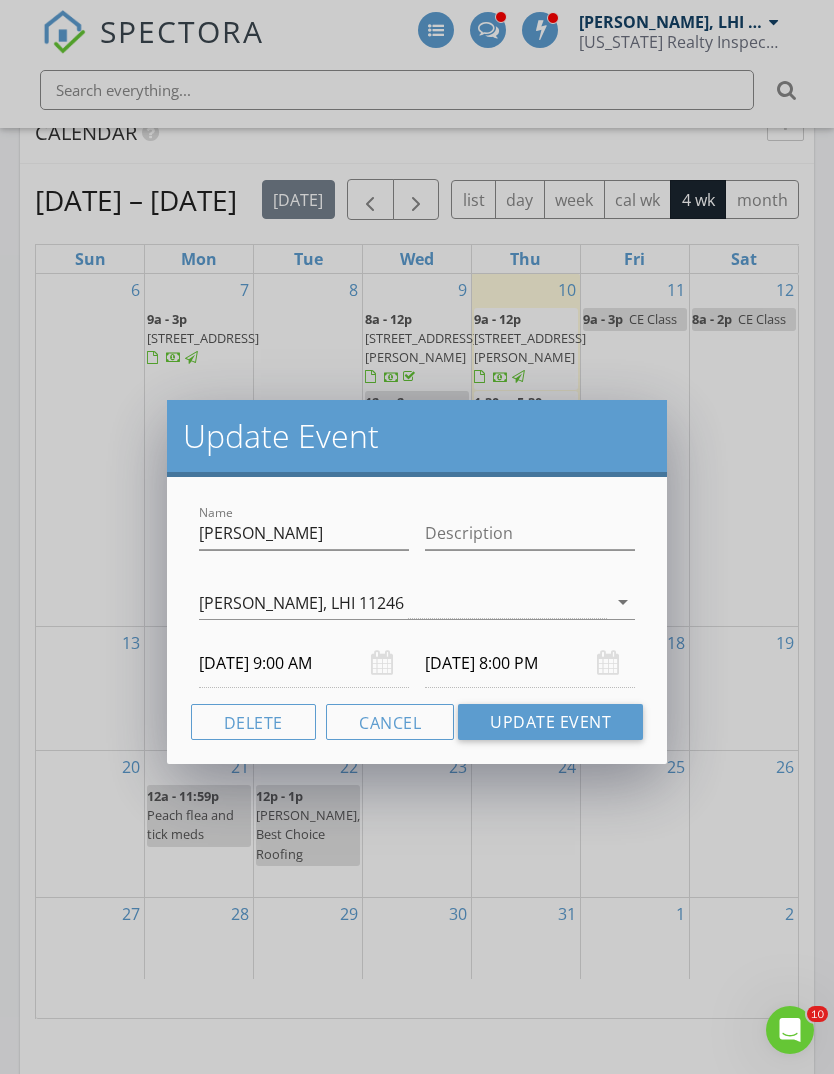 click on "Delete" at bounding box center [253, 722] 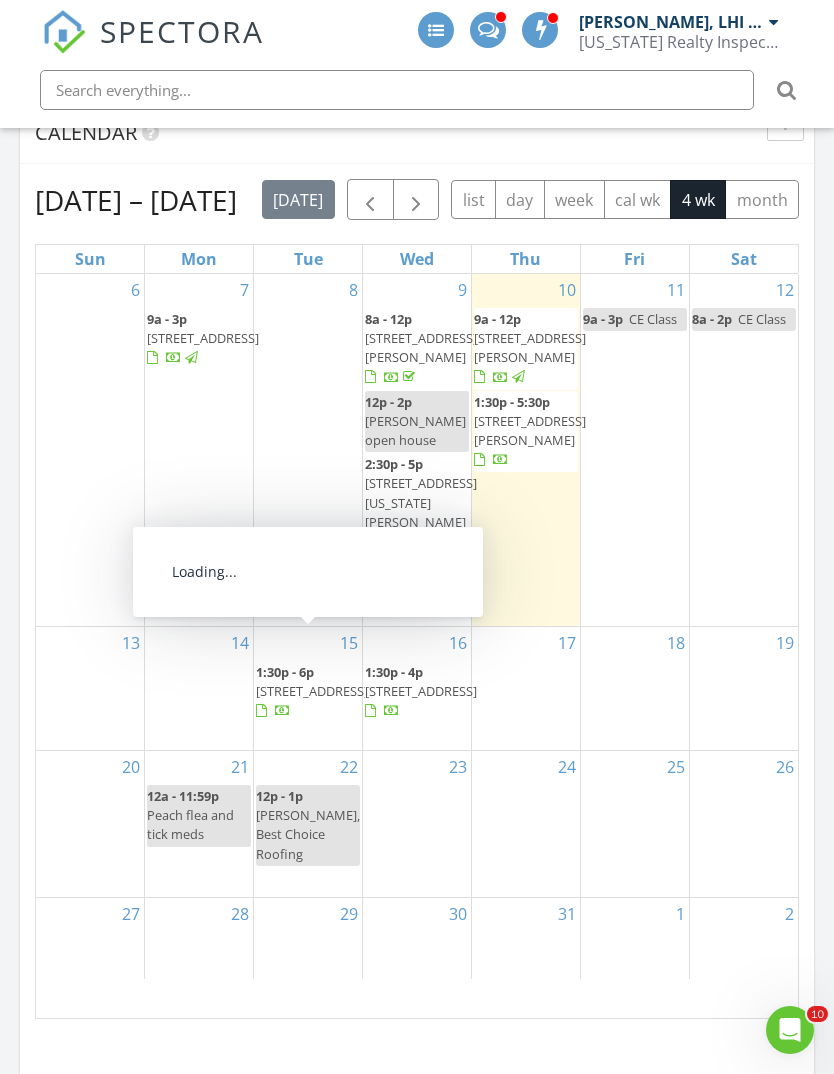 click on "6818 Louisville St , New Orleans 70124" at bounding box center [312, 691] 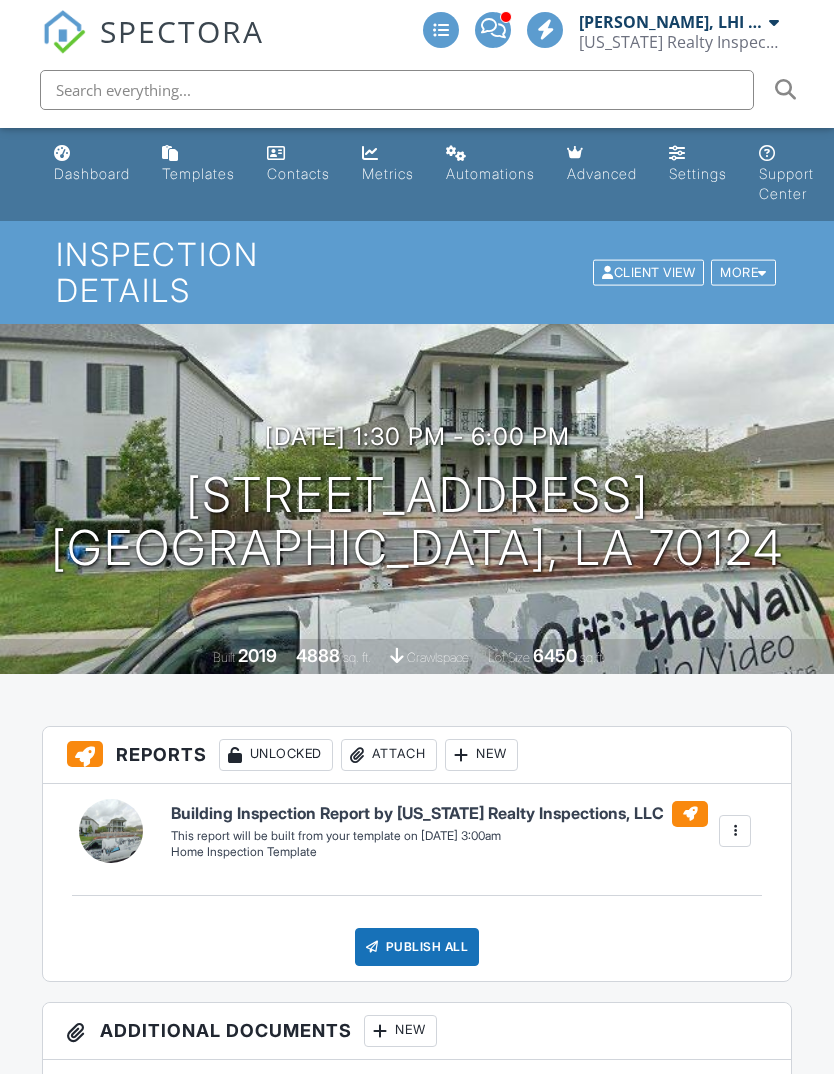 scroll, scrollTop: 0, scrollLeft: 0, axis: both 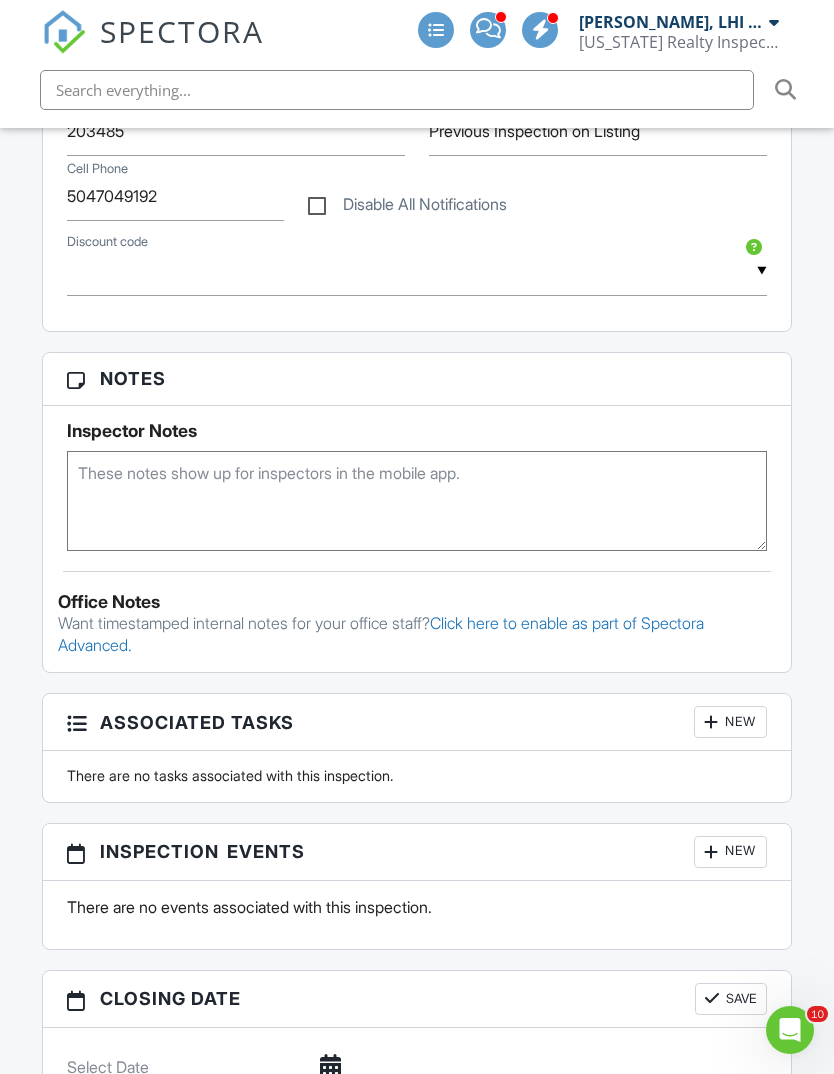 click at bounding box center (417, 501) 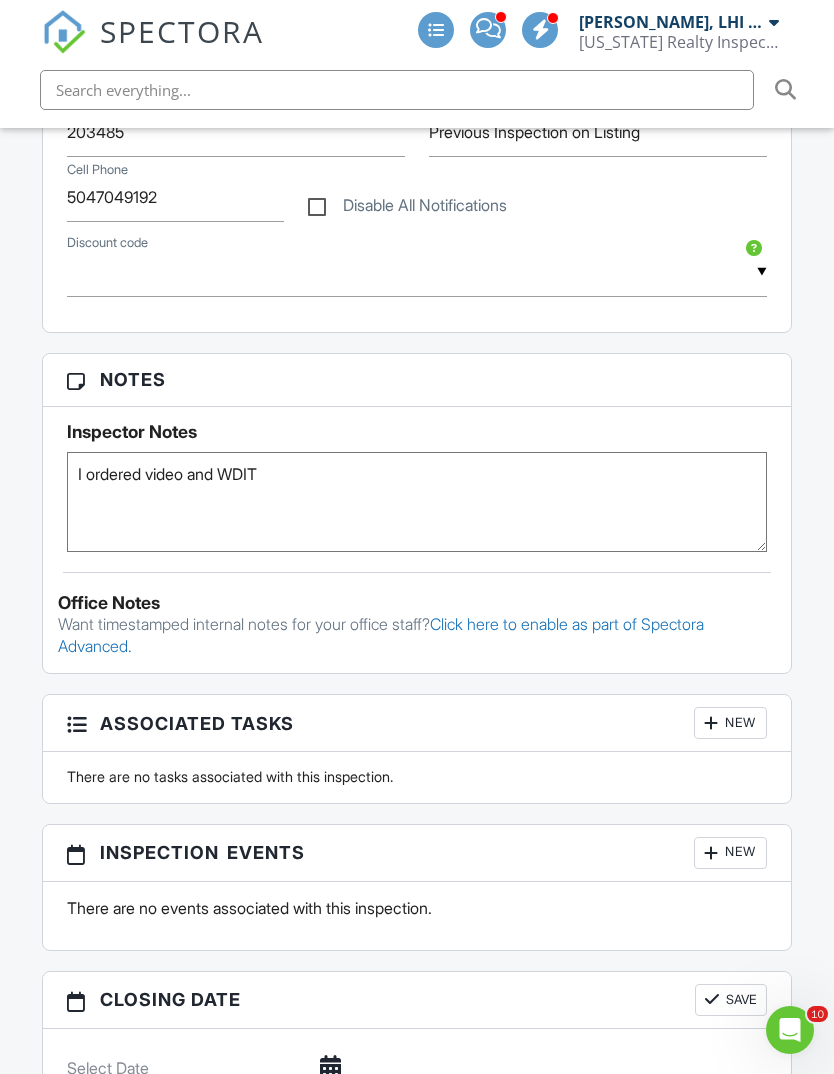 click on "Reports
Unlocked
Attach
New
Building Inspection Report by Louisiana Realty Inspections, LLC
Home Inspection Template
Edit
View
Building Inspection Report by Louisiana Realty Inspections, LLC
Home Inspection Template
This report will be built from your template on 07/15/25  3:00am
Quick Publish
Copy
Build Now
Delete
Publish All
Checking report completion
Publish report?
Before publishing from the web, click "Preview/Publish" in the Report Editor to save your changes ( don't know where that is? ). If this is not clicked, your latest changes may not appear in the report.
This will make this report available to your client and/or agent. It will not send out a notification.
To send an email, use 'Publish All' below or jump into the report and use the 'Publish' button there.
Cancel
Publish
To" at bounding box center (417, 444) 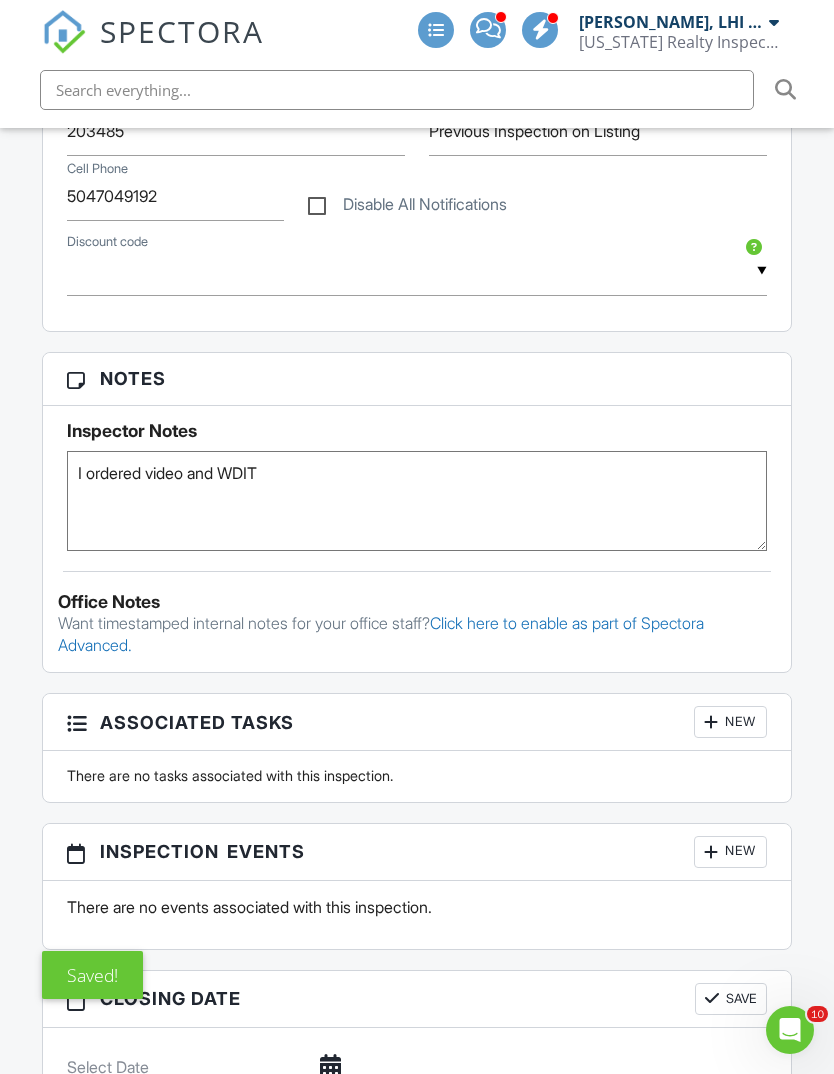 click on "I ordered video and WDIT" at bounding box center [417, 501] 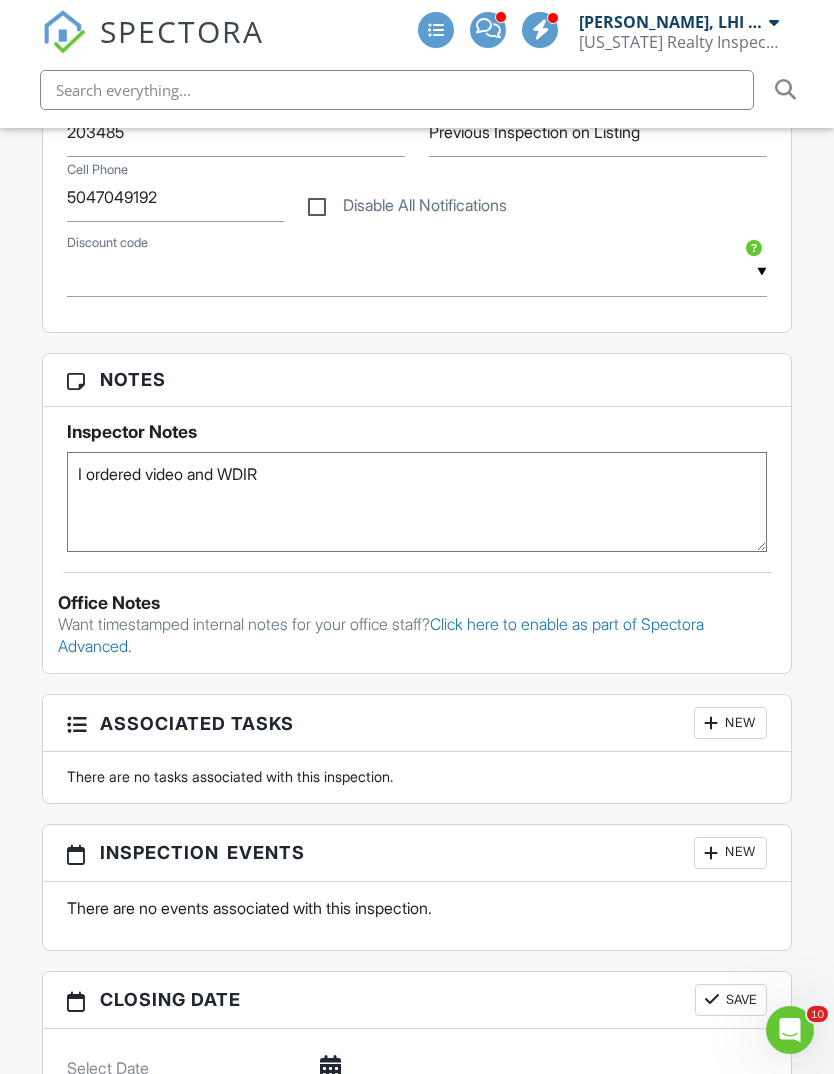 type on "I ordered video and WDIR" 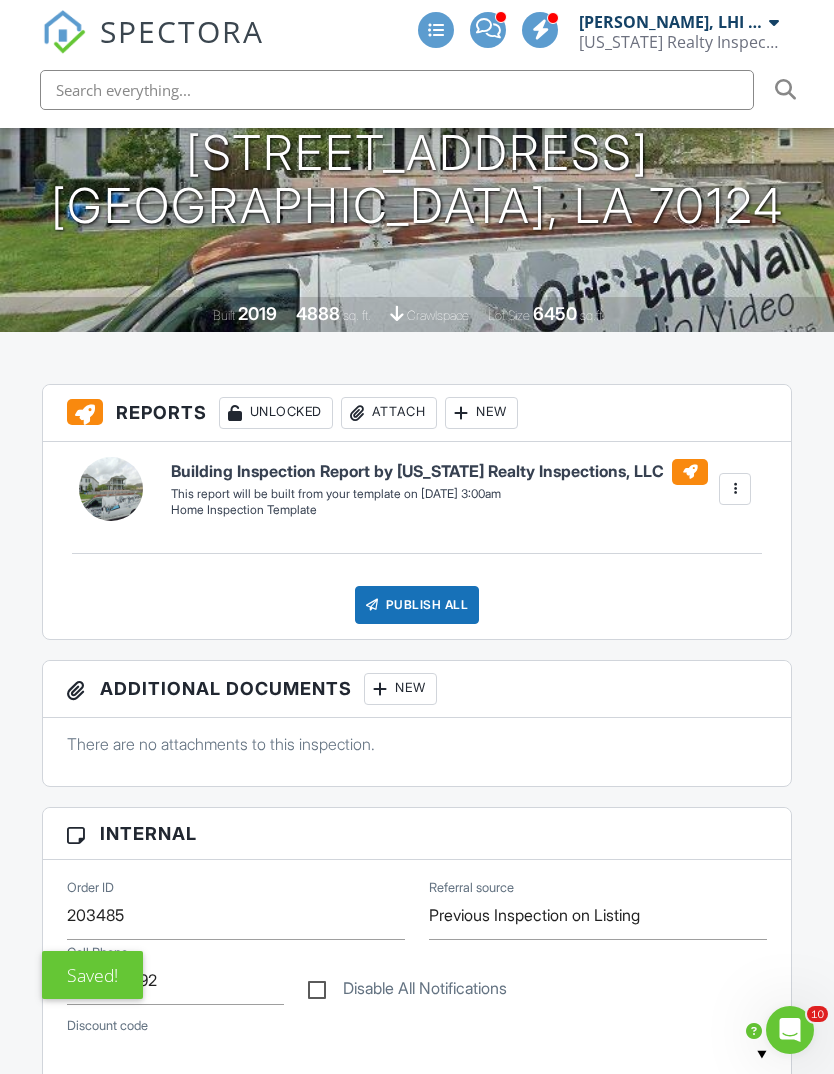 scroll, scrollTop: 0, scrollLeft: 0, axis: both 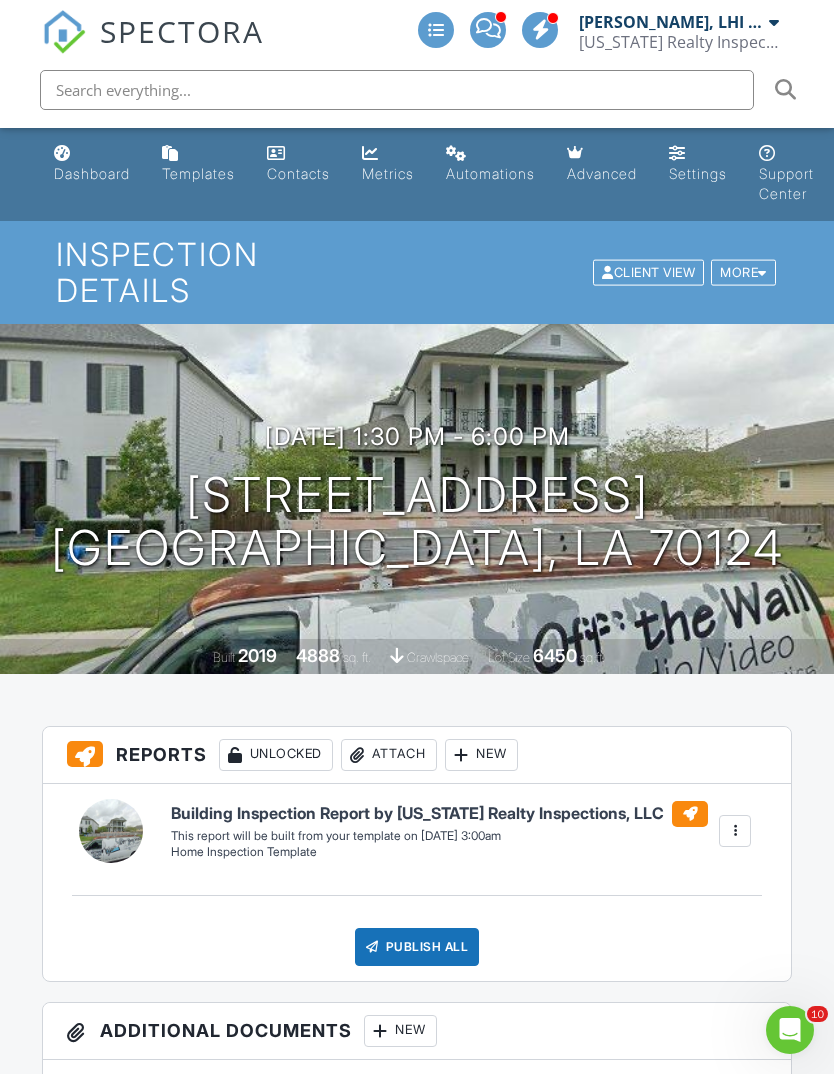 click on "Dashboard" at bounding box center [92, 173] 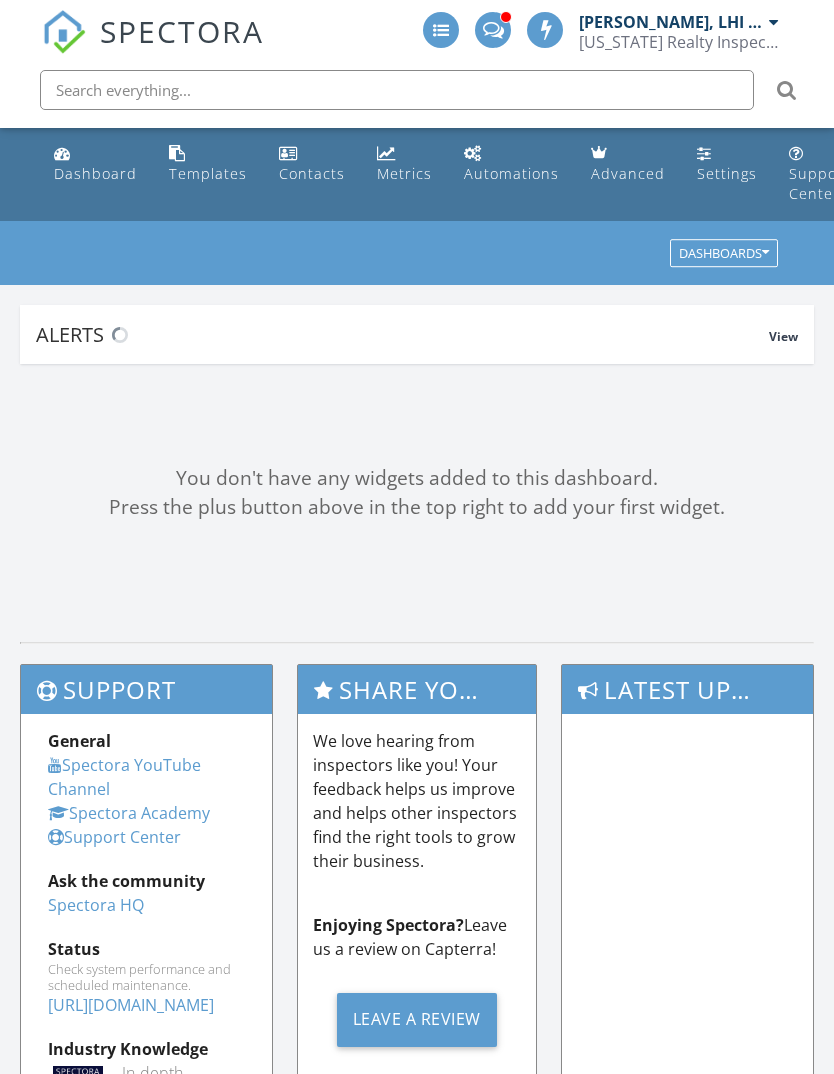 scroll, scrollTop: 0, scrollLeft: 0, axis: both 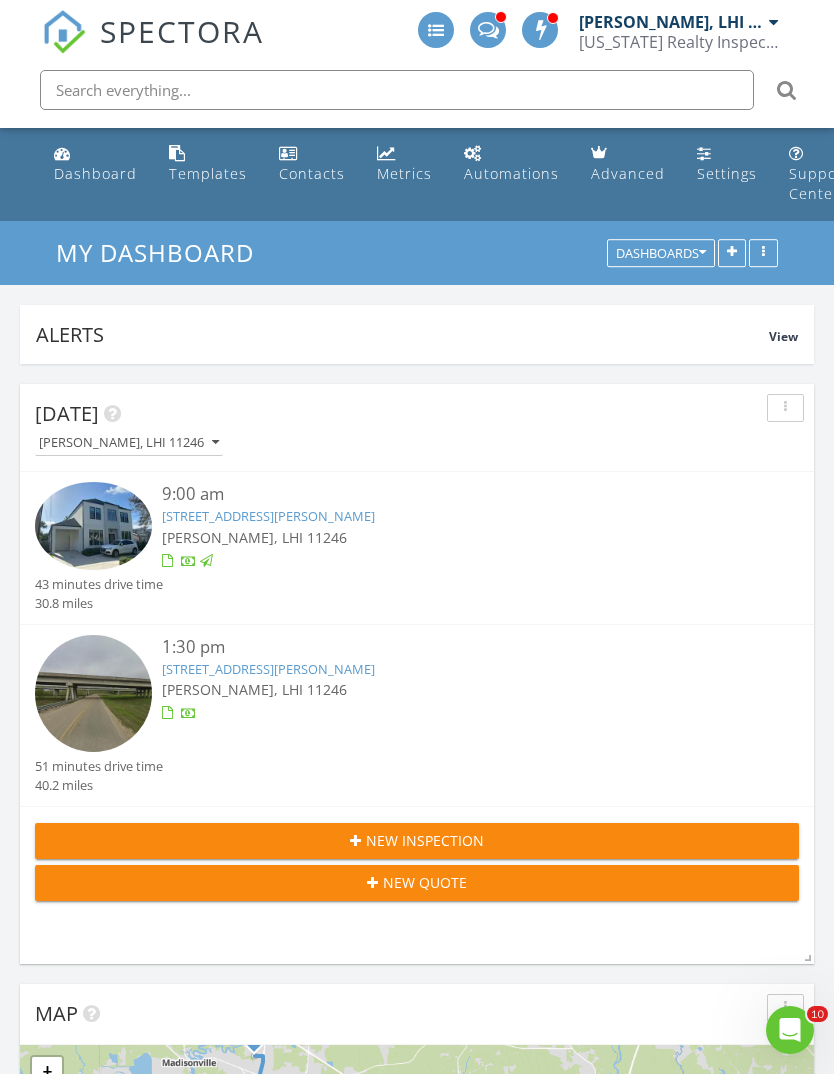click on "[PERSON_NAME], LHI 11246" at bounding box center [671, 22] 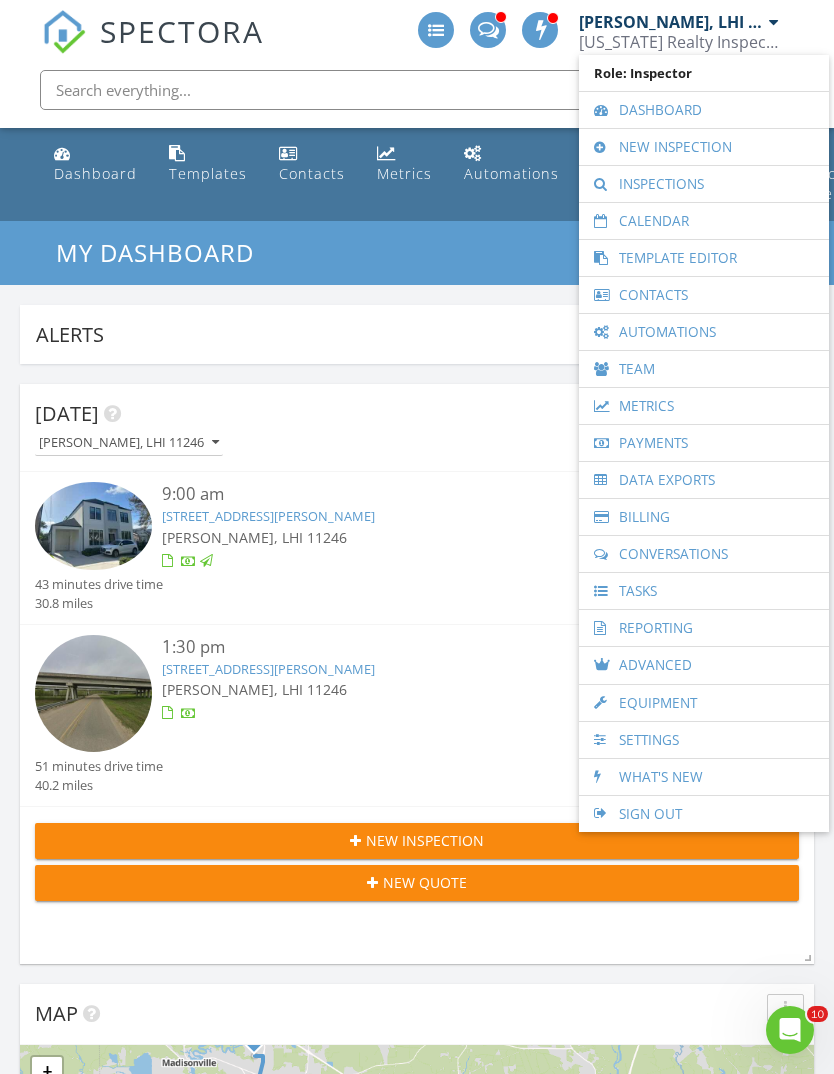 click on "Inspections" at bounding box center [704, 184] 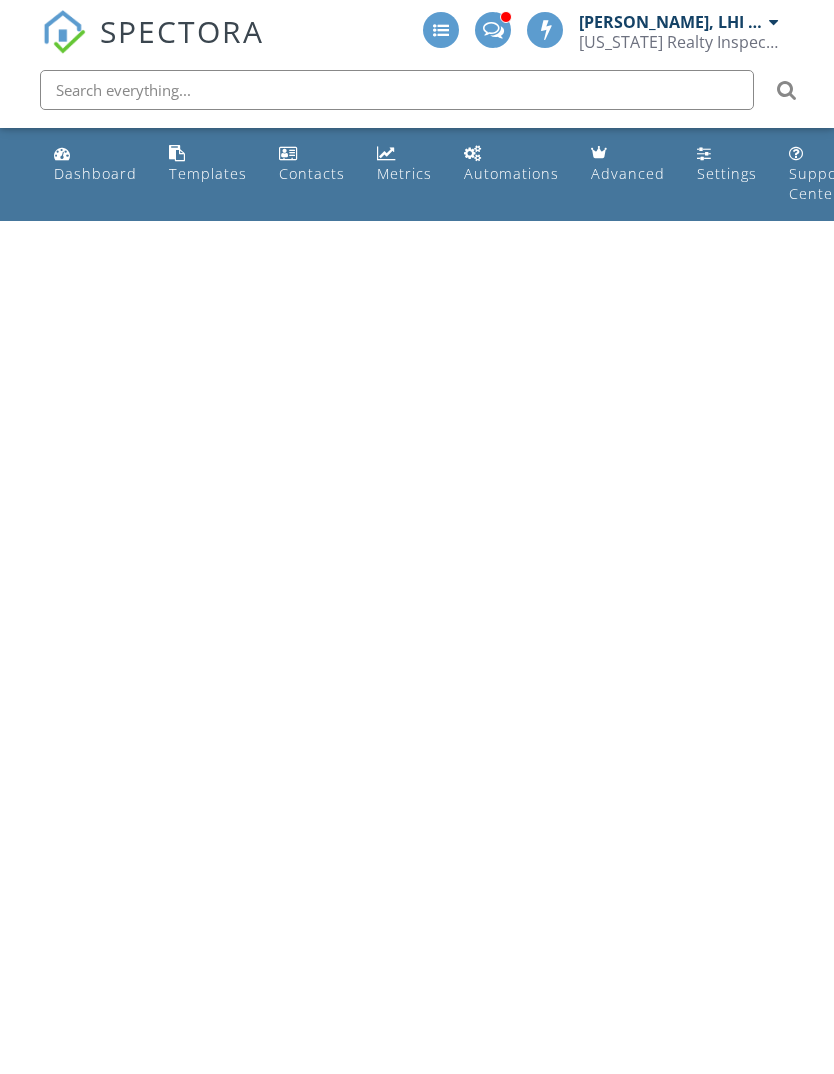 scroll, scrollTop: 0, scrollLeft: 0, axis: both 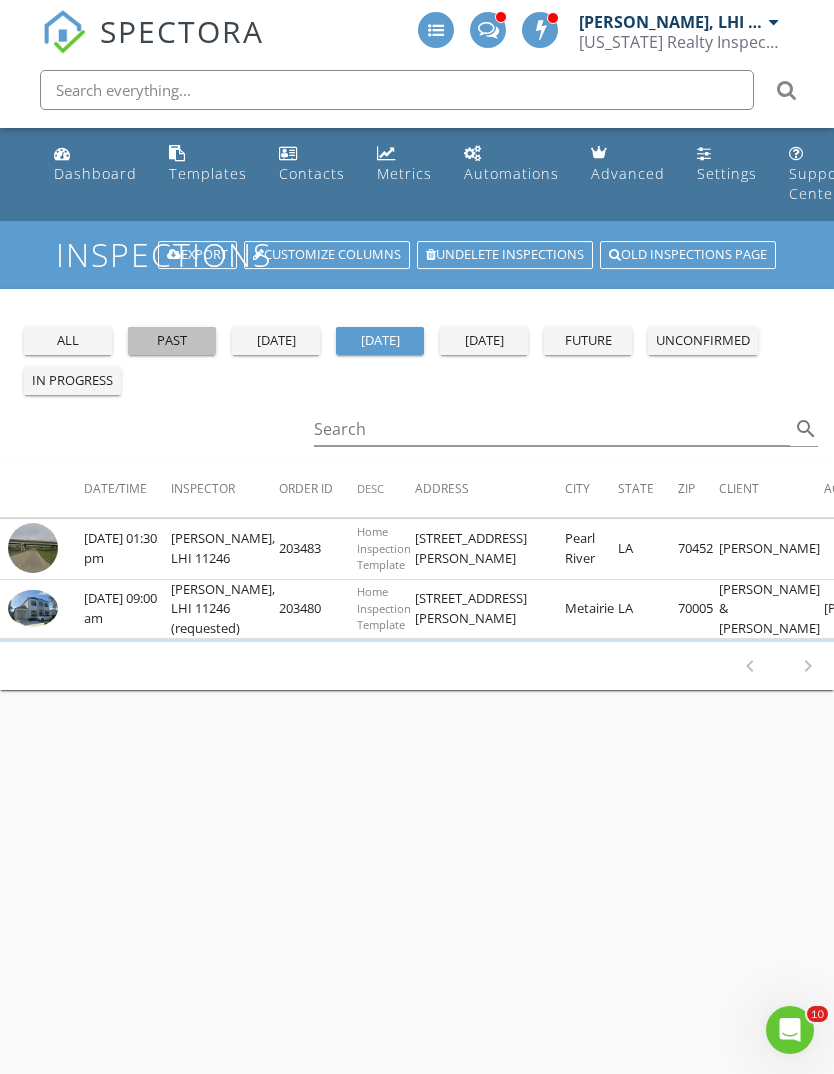 click on "past" at bounding box center [172, 341] 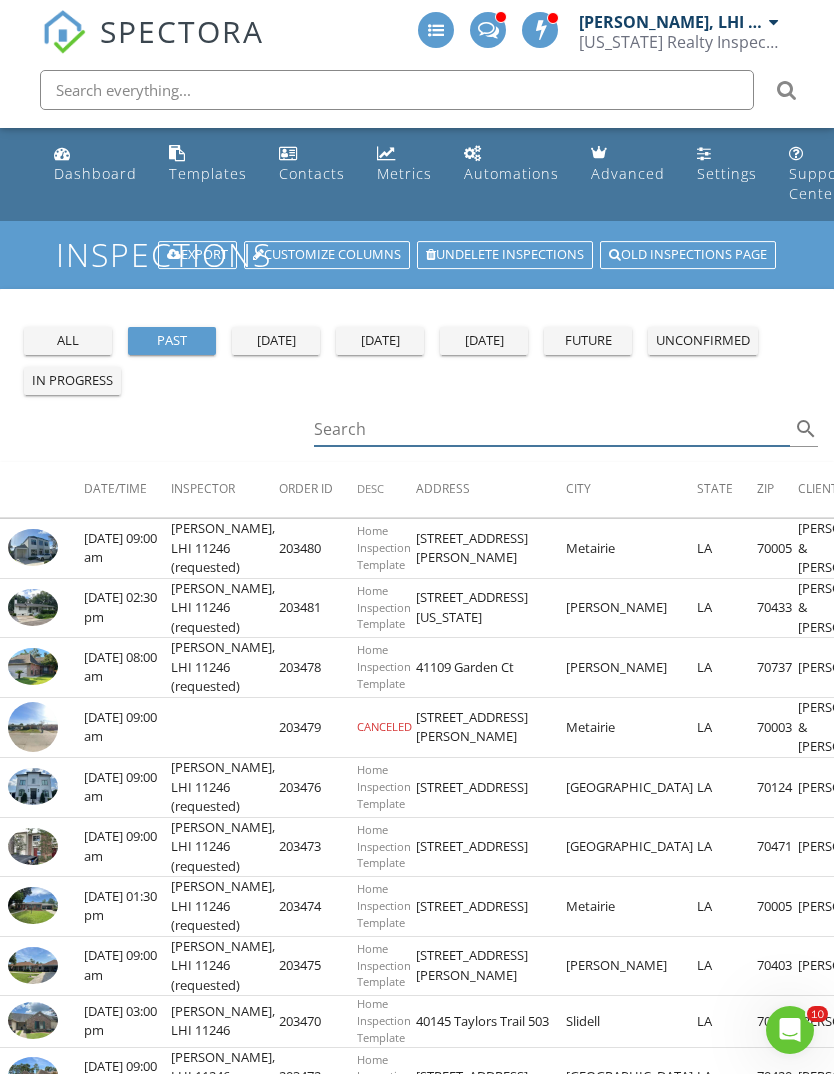 click at bounding box center [552, 429] 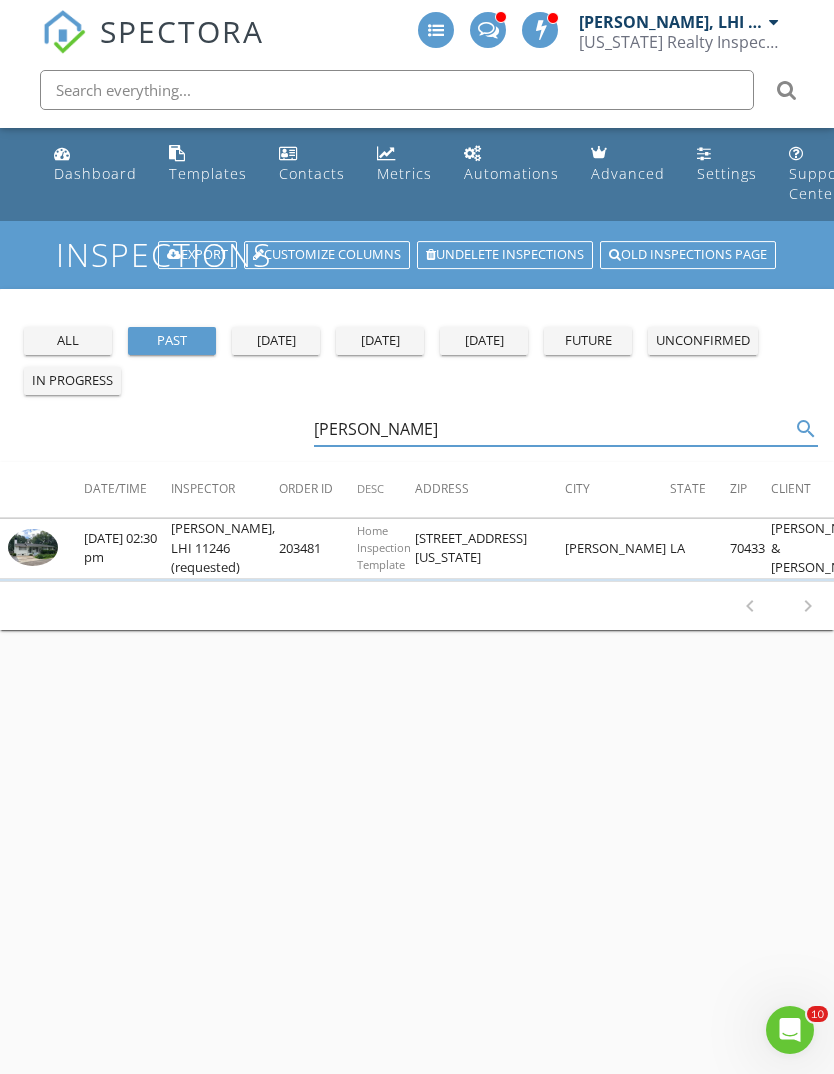 type on "[PERSON_NAME]" 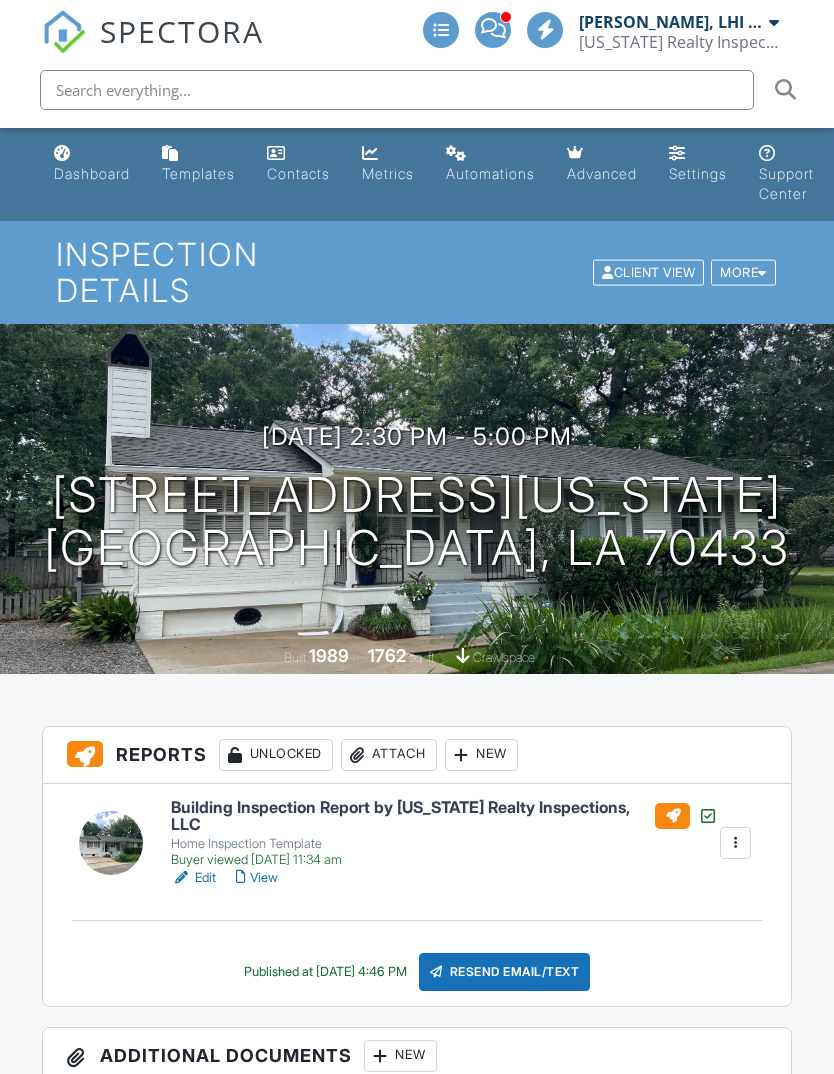 scroll, scrollTop: 0, scrollLeft: 0, axis: both 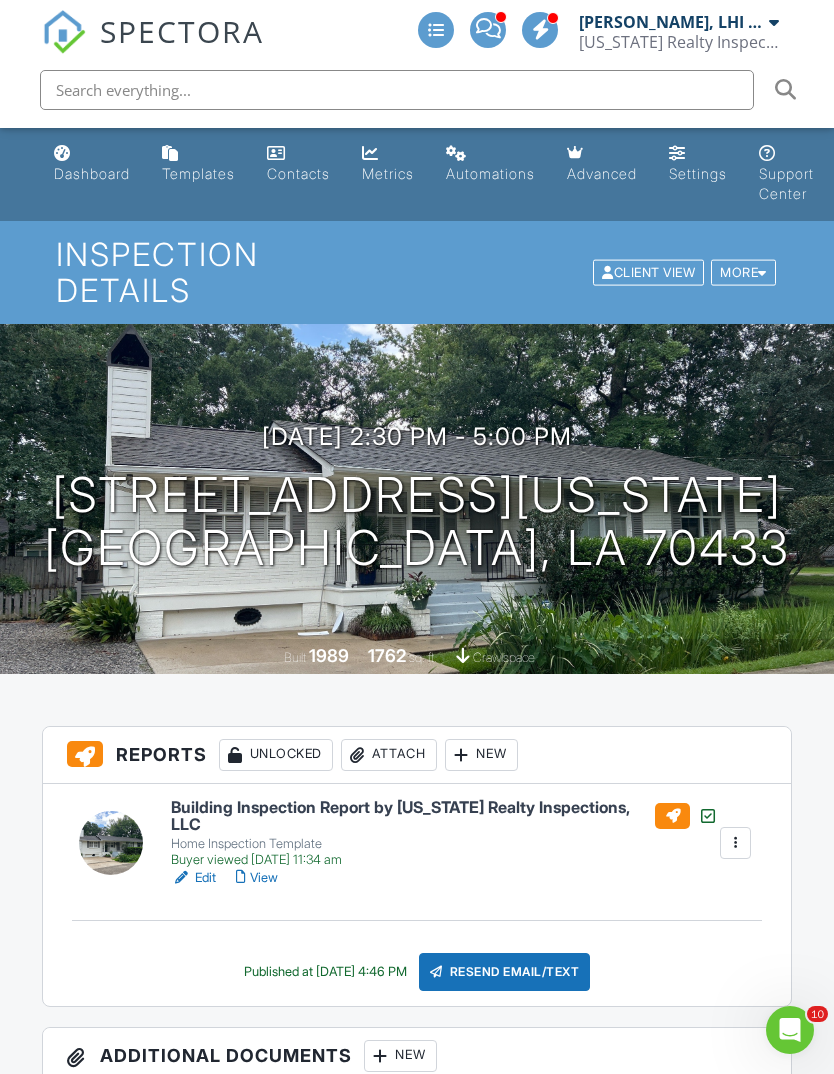 click on "Building Inspection Report by [US_STATE] Realty Inspections, LLC" at bounding box center (444, 816) 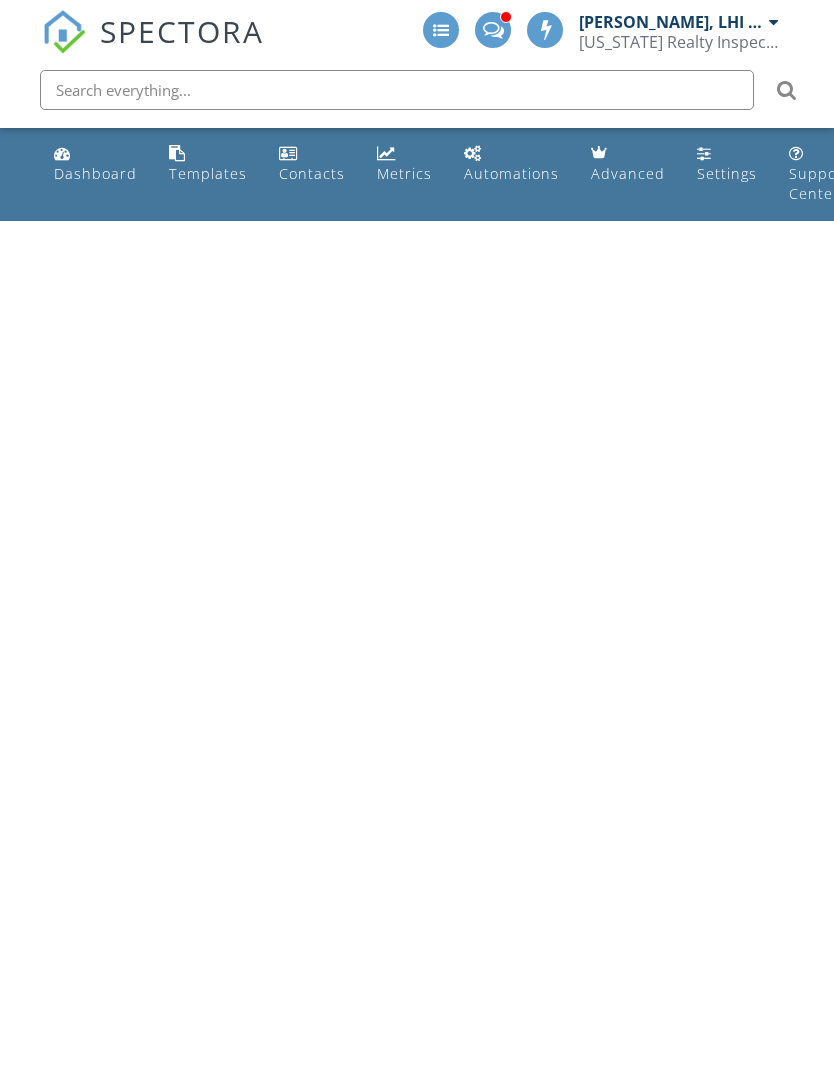 scroll, scrollTop: 0, scrollLeft: 0, axis: both 